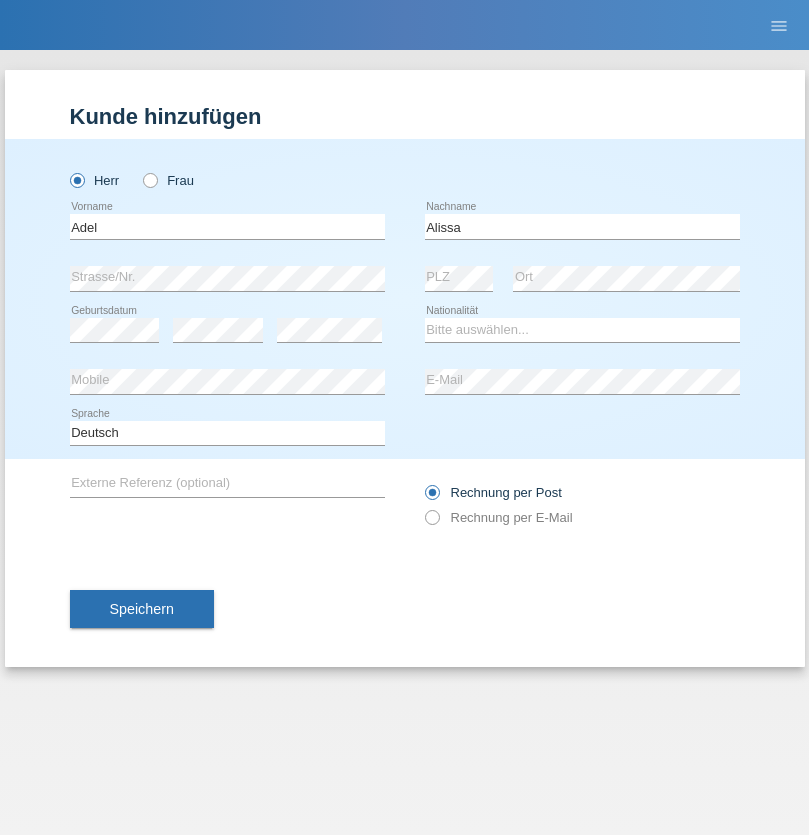 scroll, scrollTop: 0, scrollLeft: 0, axis: both 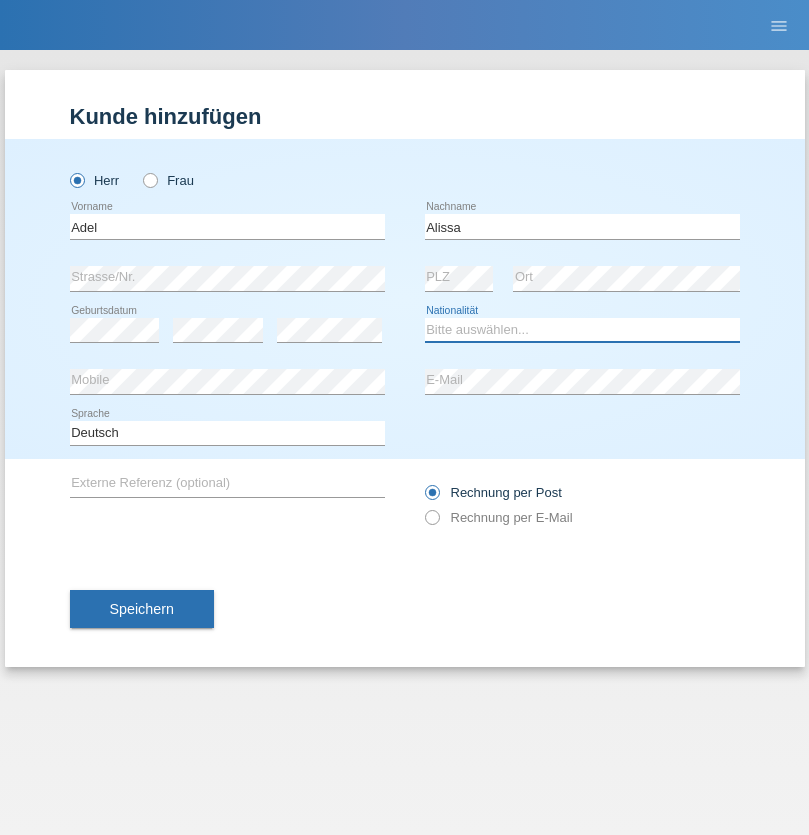 select on "SY" 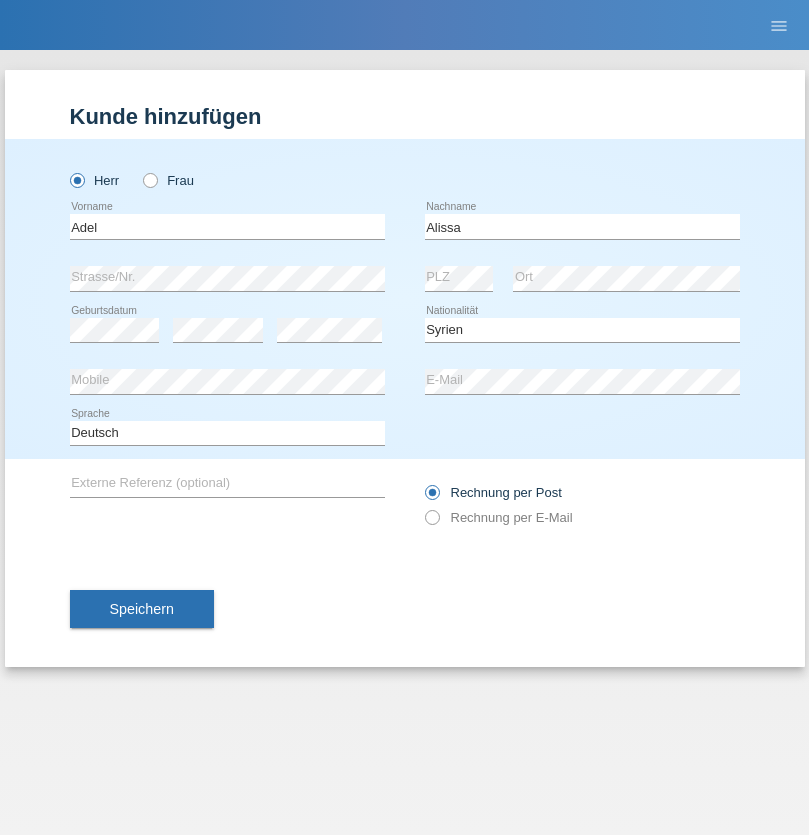 select on "C" 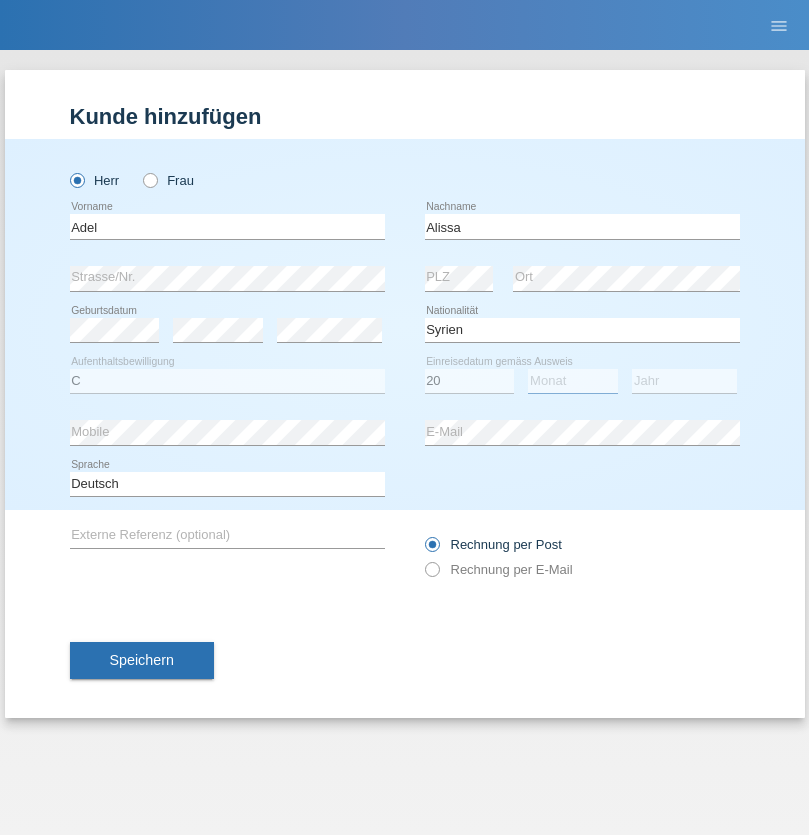 select on "09" 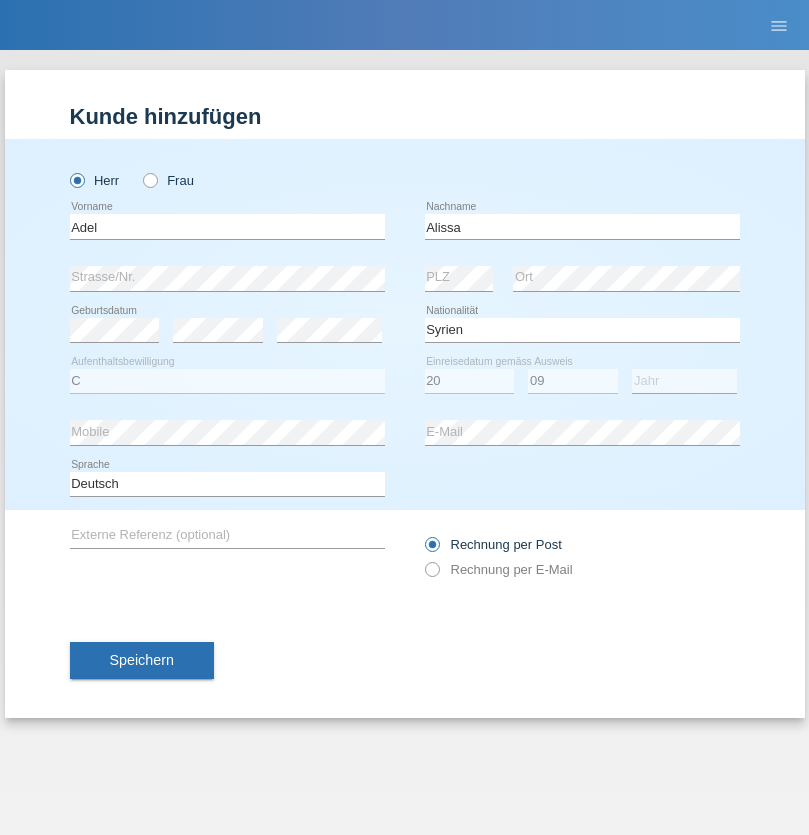 select on "2018" 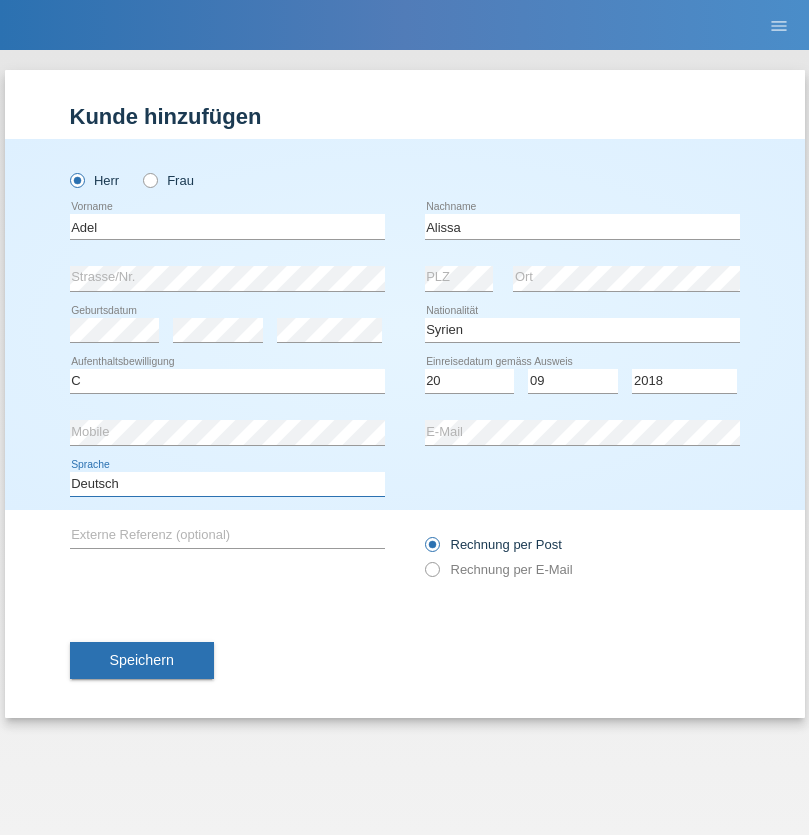 select on "en" 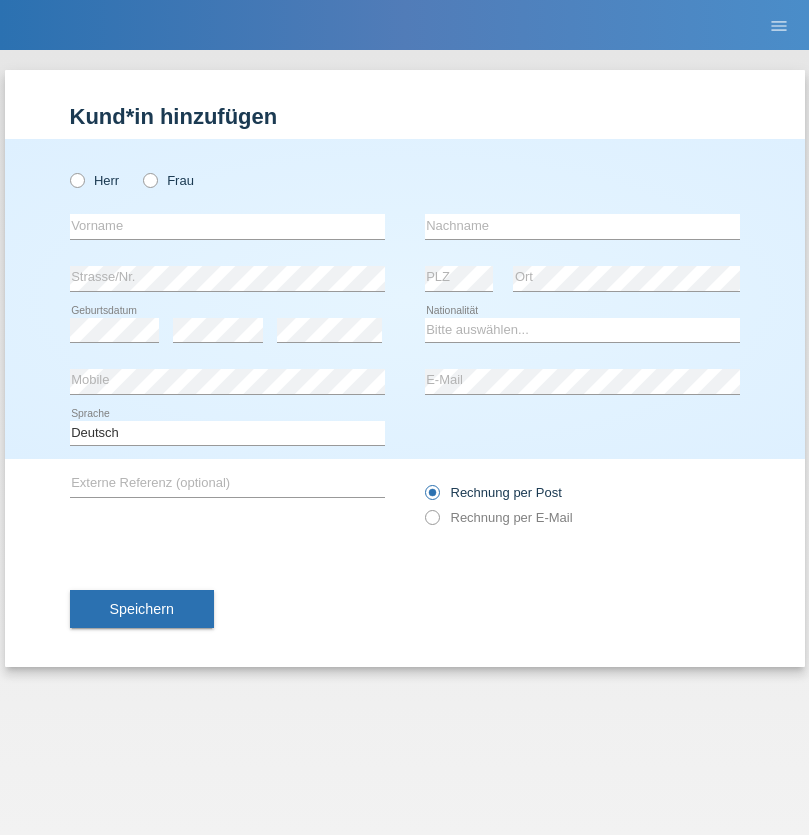 scroll, scrollTop: 0, scrollLeft: 0, axis: both 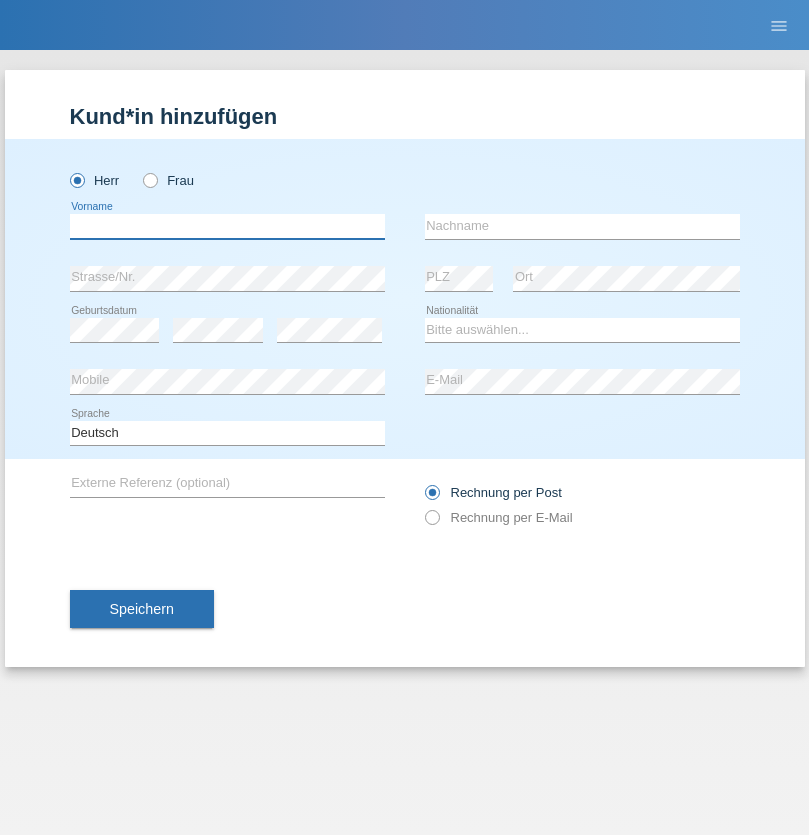 click at bounding box center [227, 226] 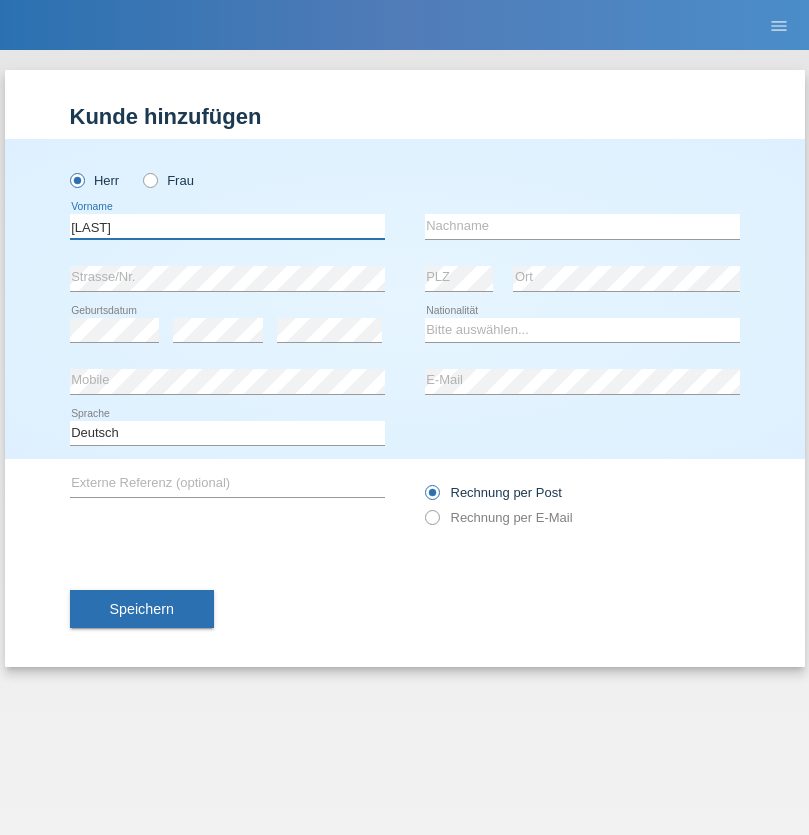 type on "Amarkhel" 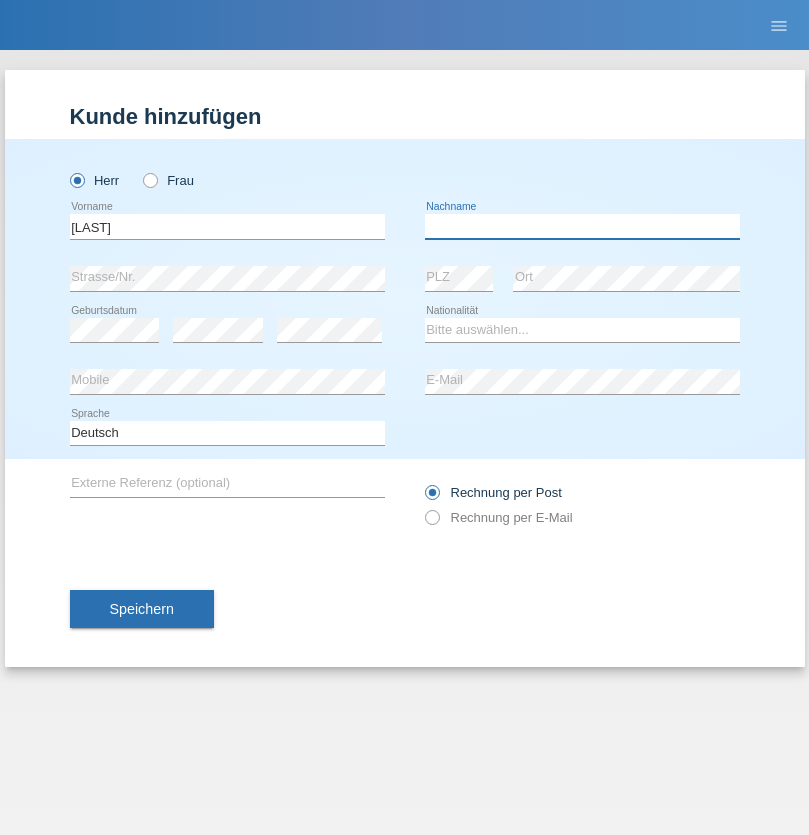 click at bounding box center [582, 226] 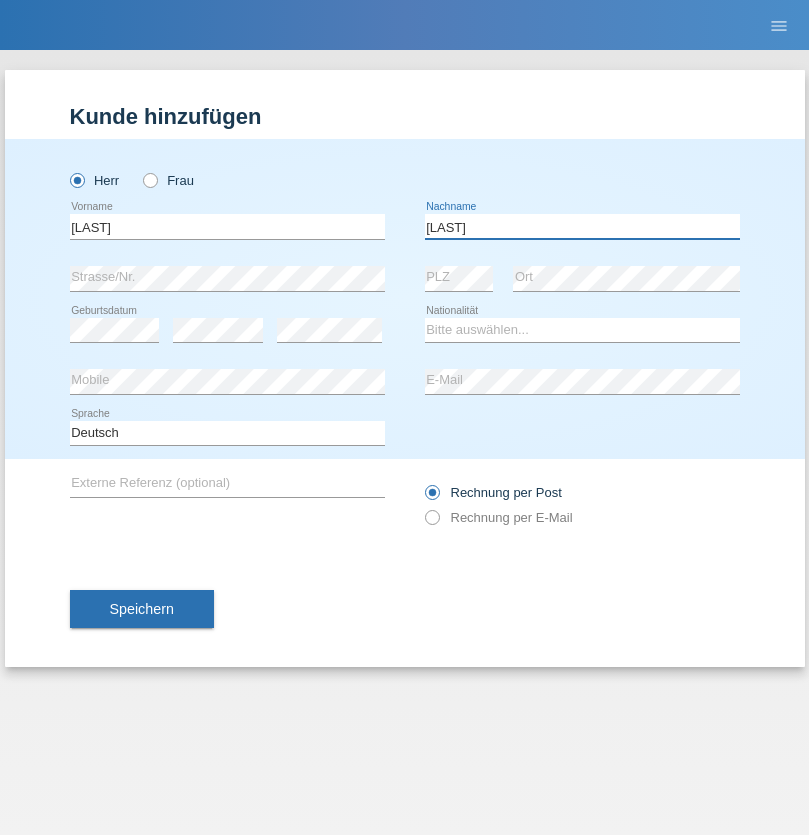type on "ShahMohammad" 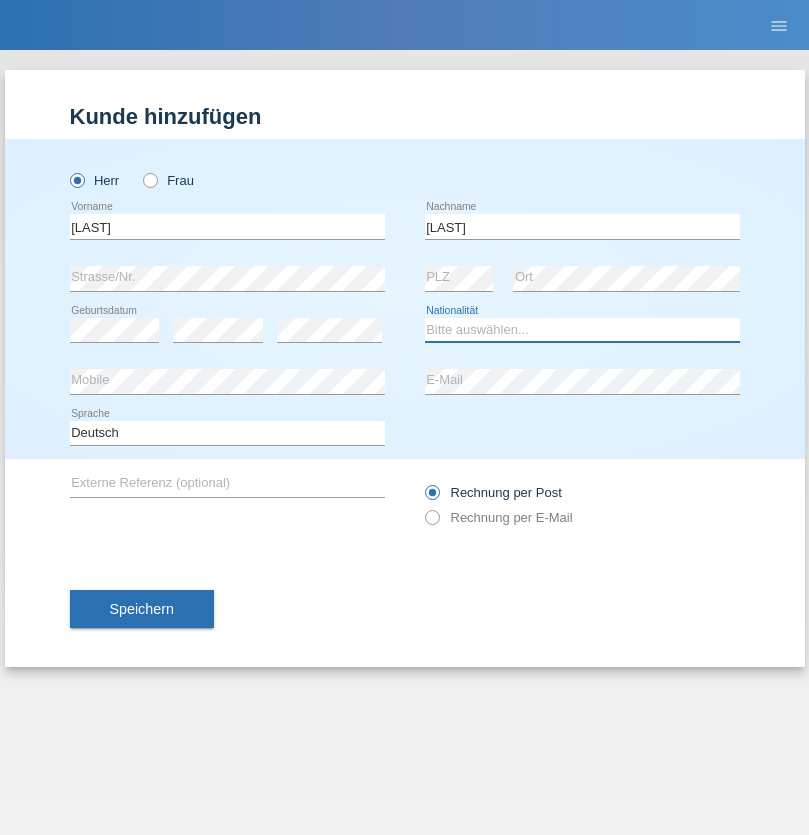 select on "AF" 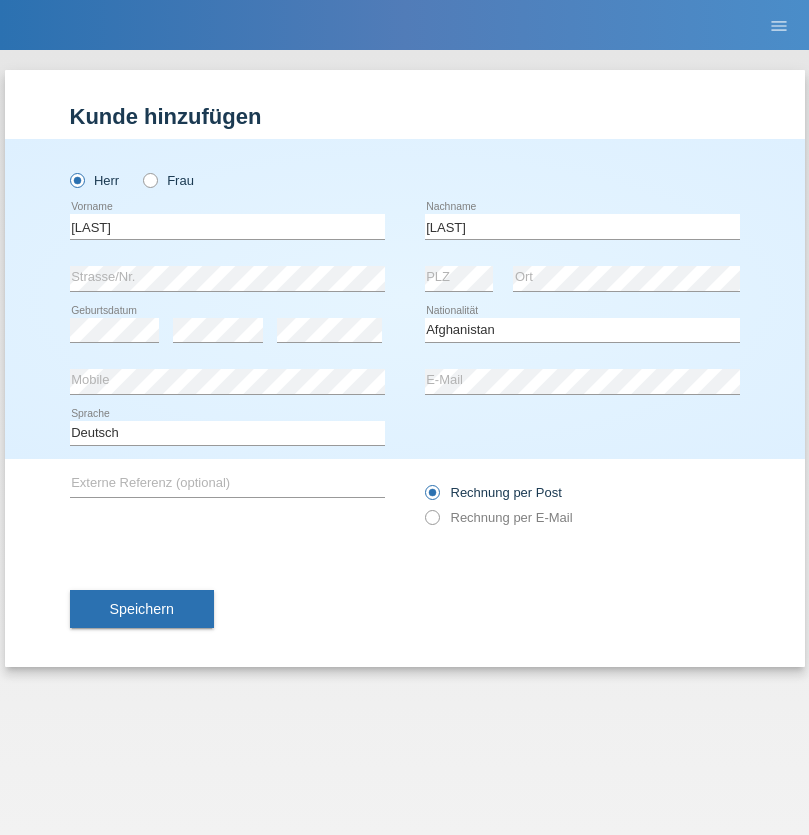 select on "C" 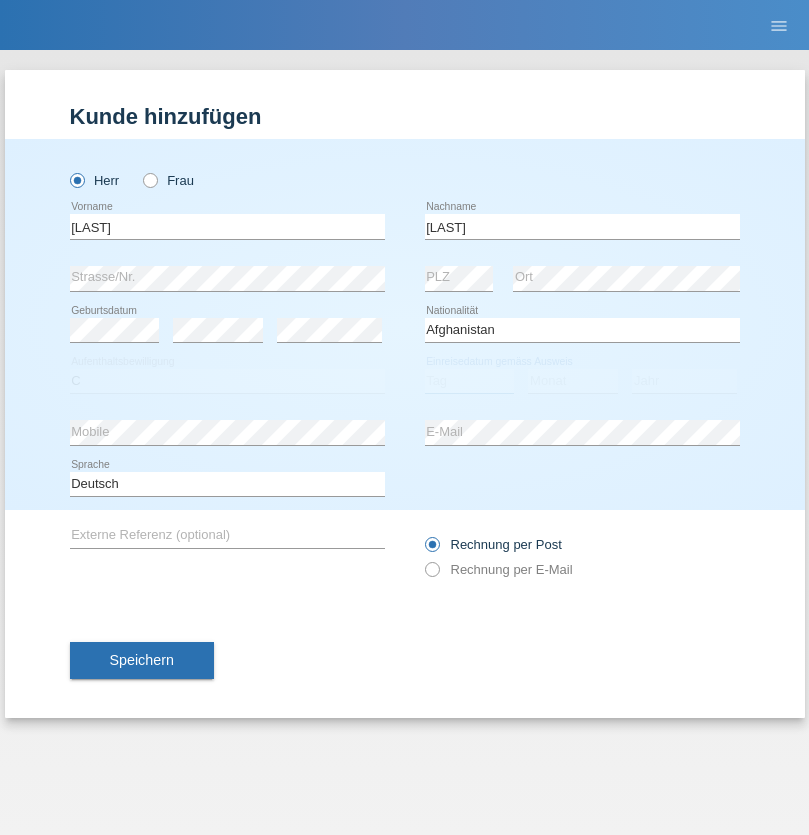 select on "21" 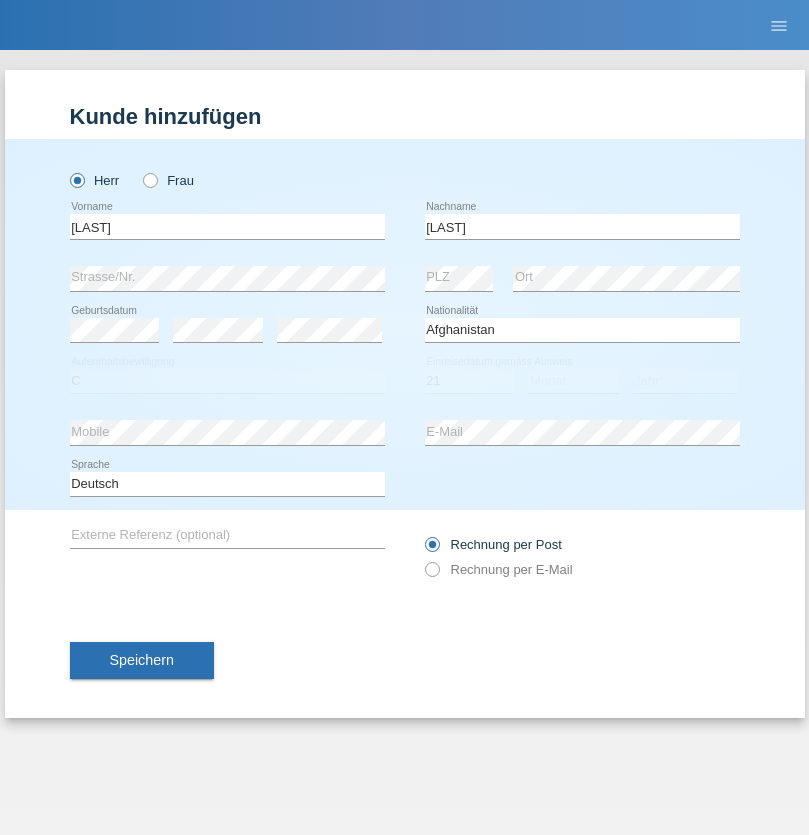select on "09" 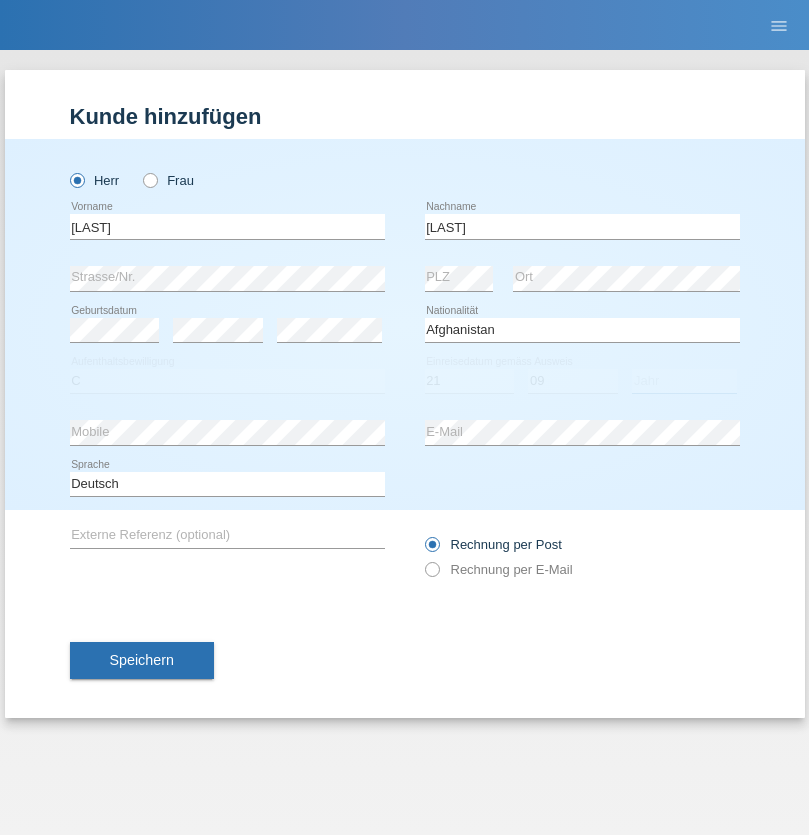 select on "2021" 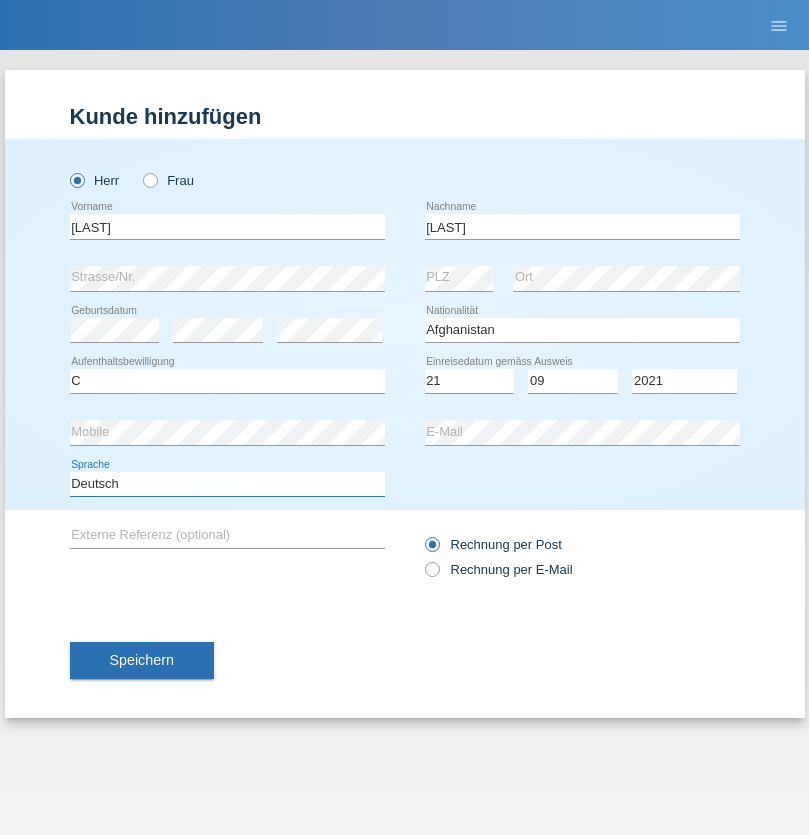 select on "en" 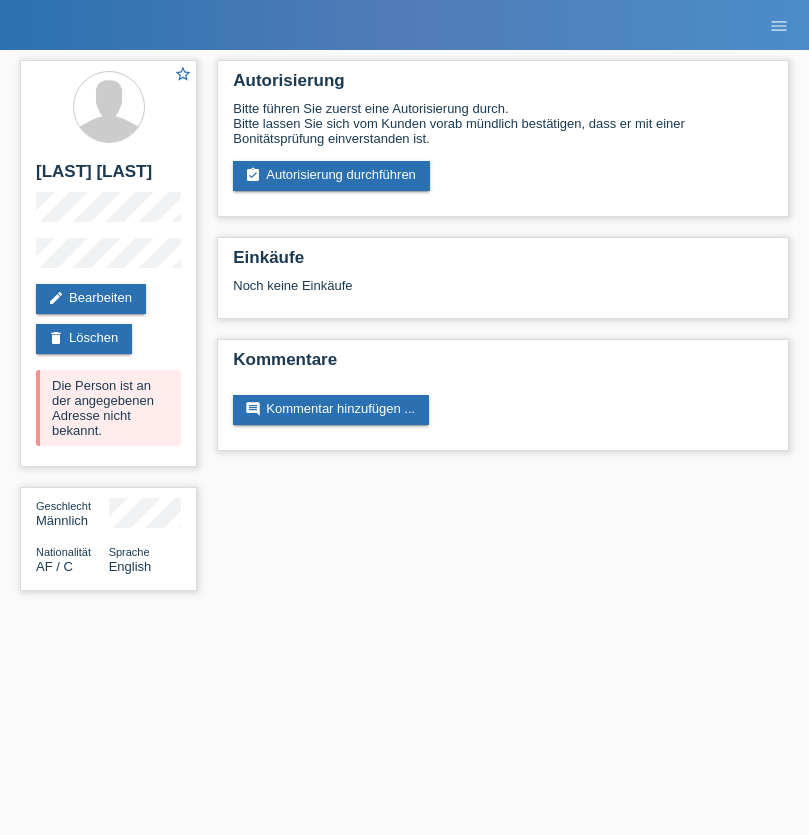 scroll, scrollTop: 0, scrollLeft: 0, axis: both 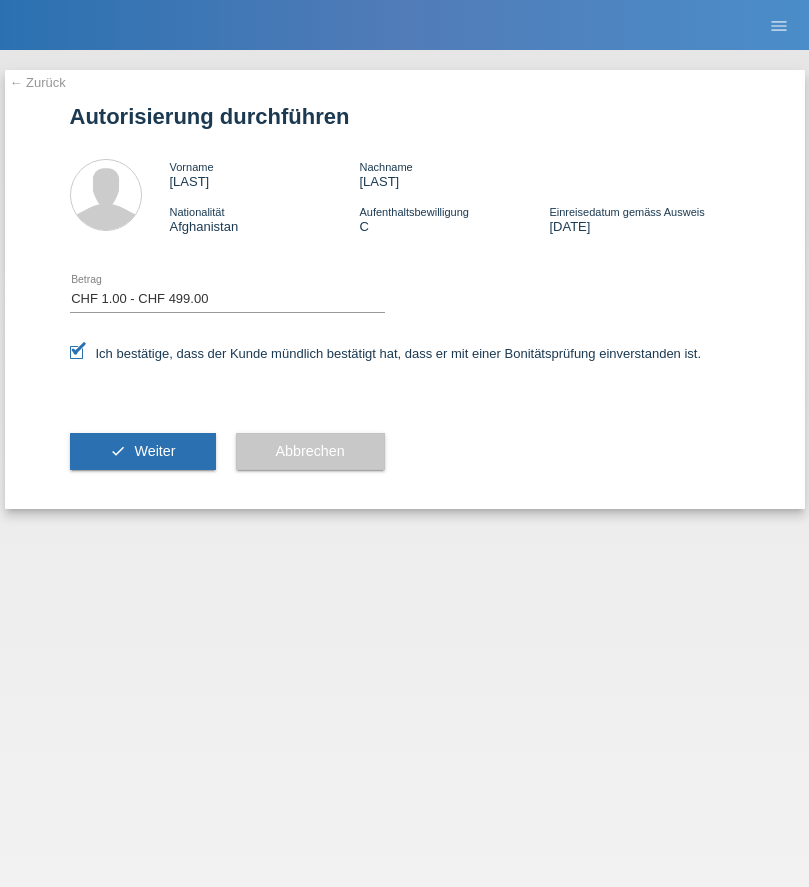 select on "1" 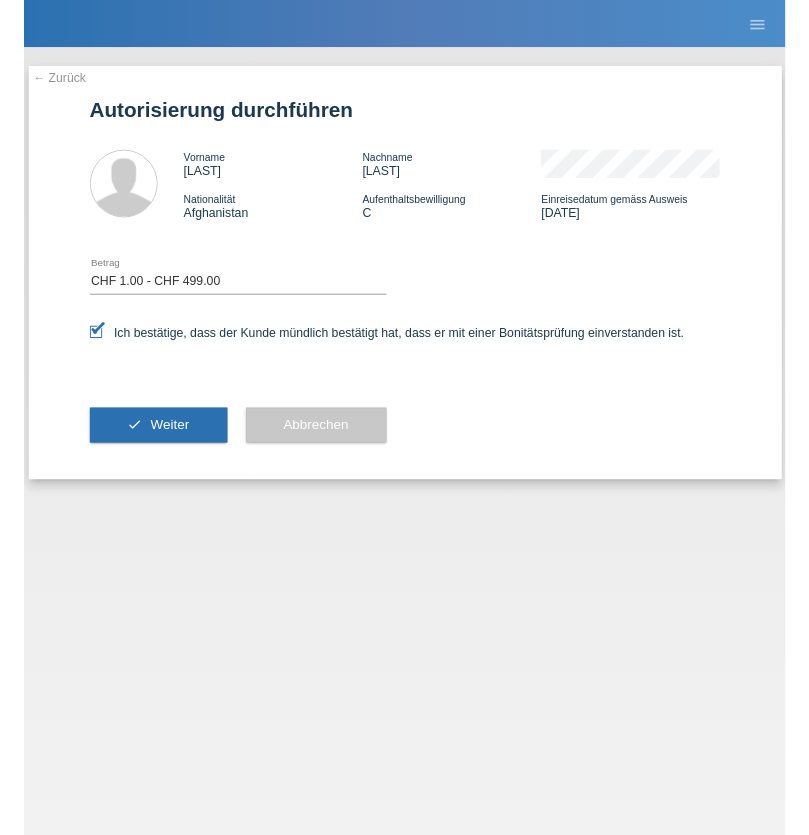 scroll, scrollTop: 0, scrollLeft: 0, axis: both 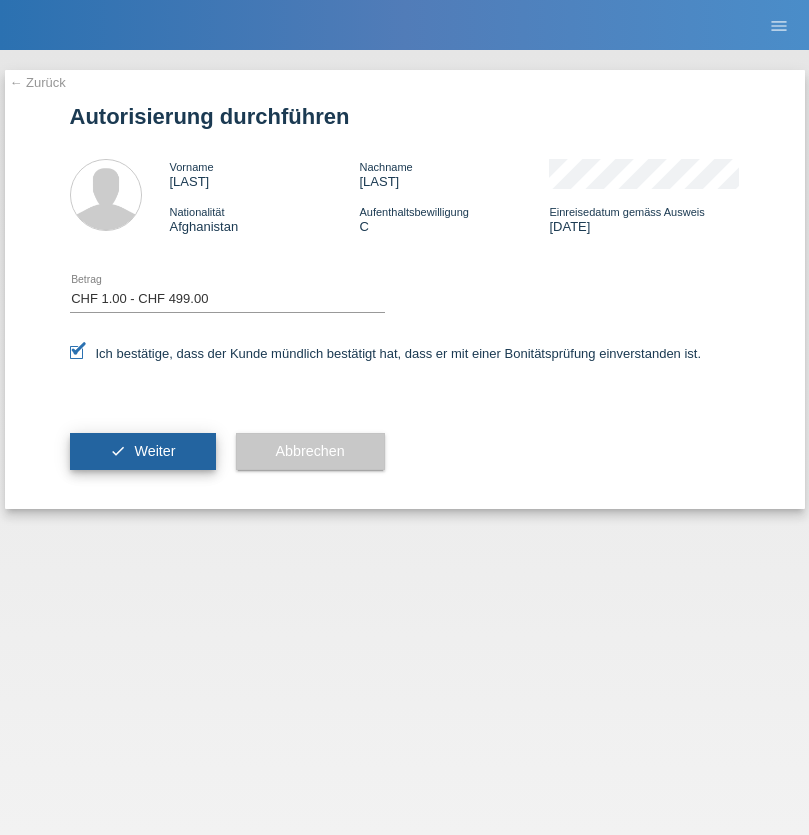click on "Weiter" at bounding box center (154, 451) 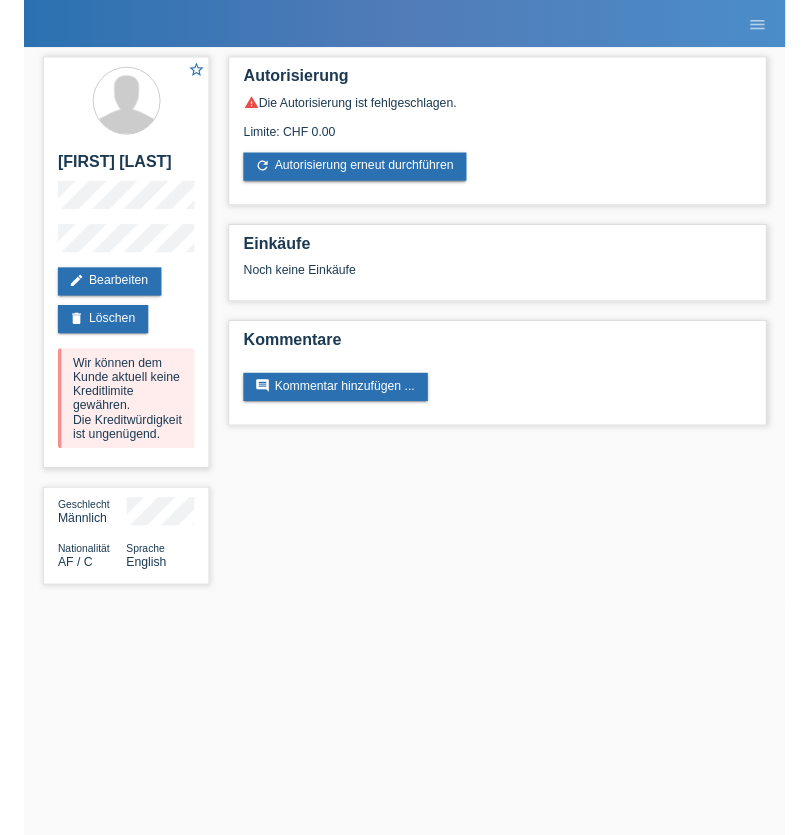 scroll, scrollTop: 0, scrollLeft: 0, axis: both 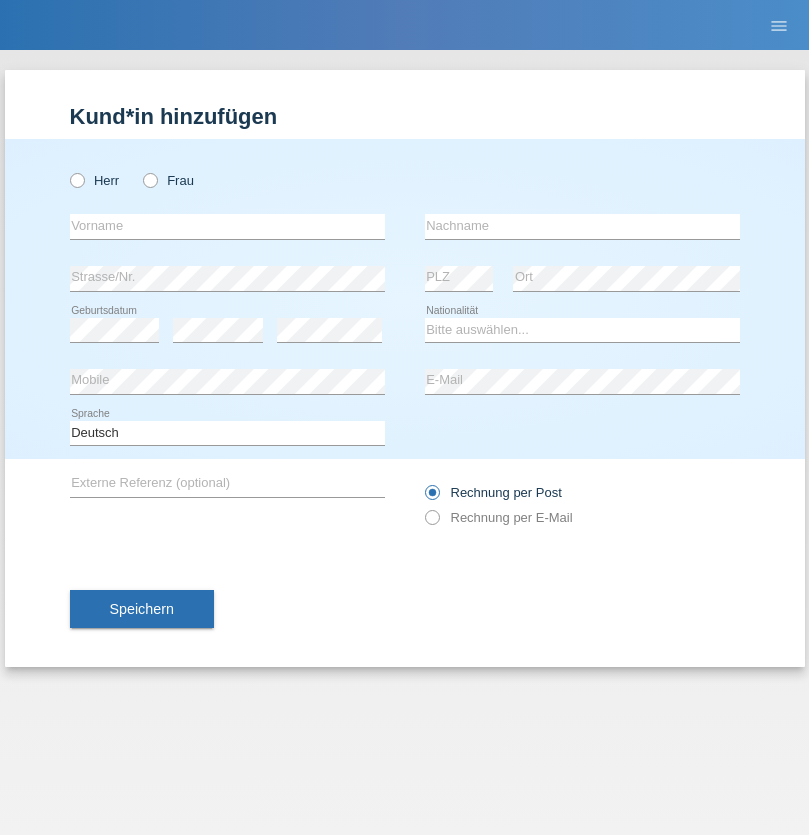 radio on "true" 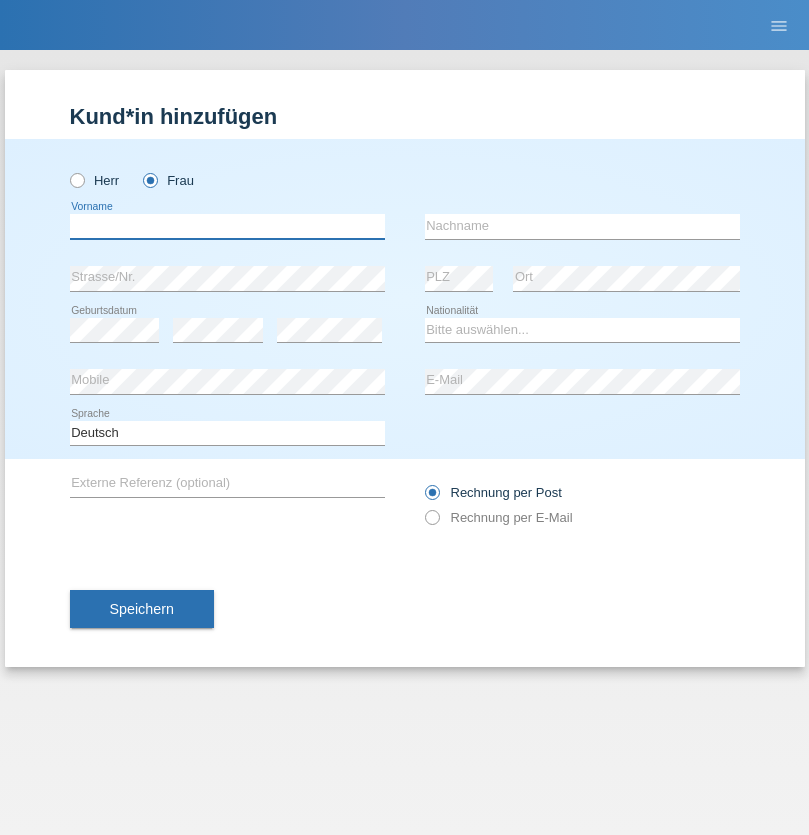 click at bounding box center [227, 226] 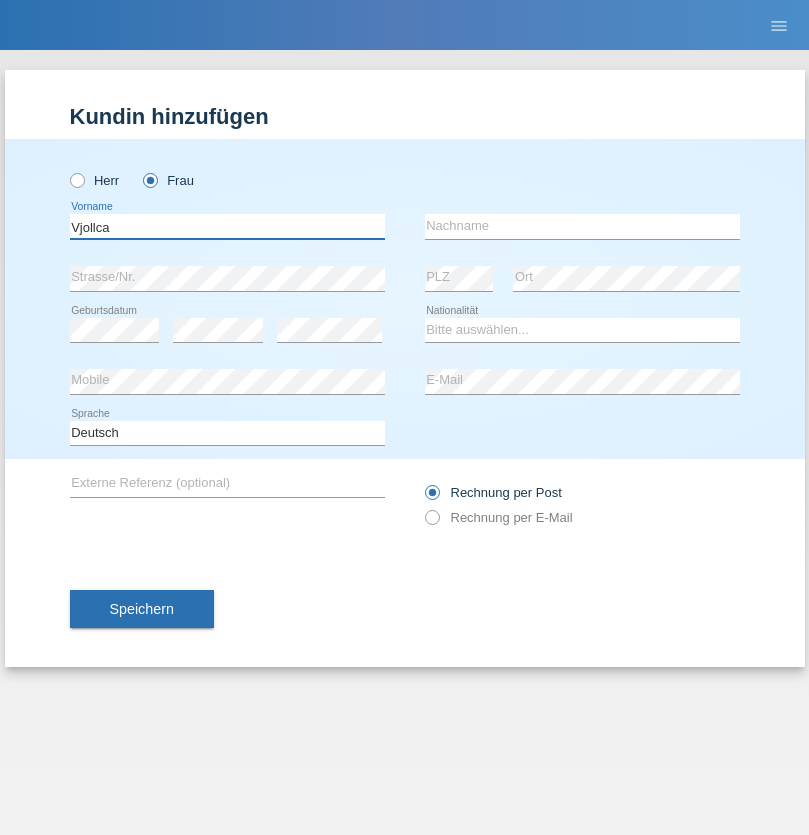 type on "Vjollca" 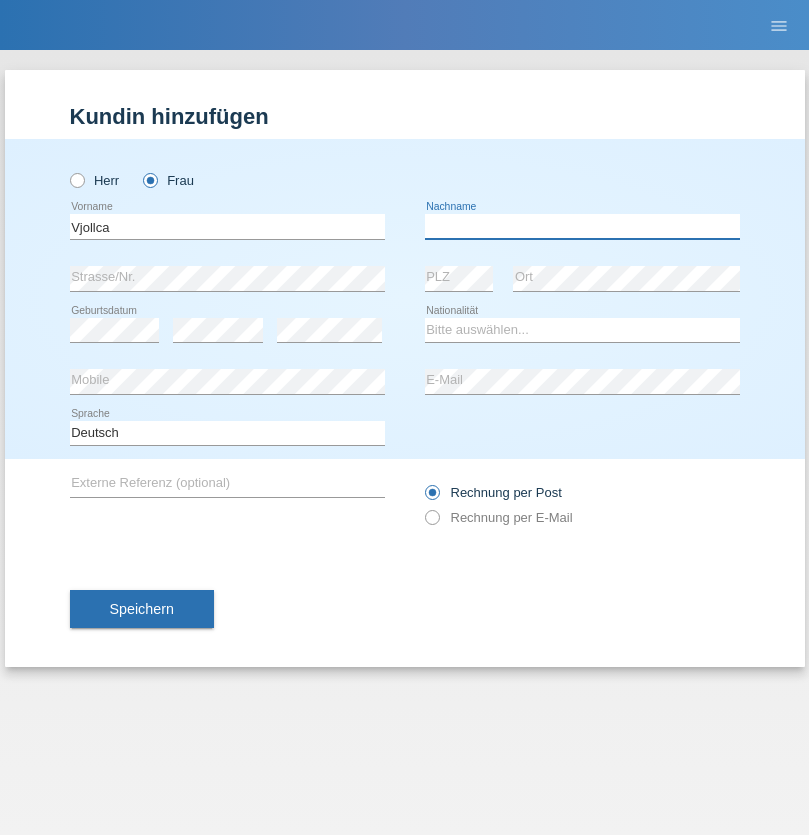 click at bounding box center (582, 226) 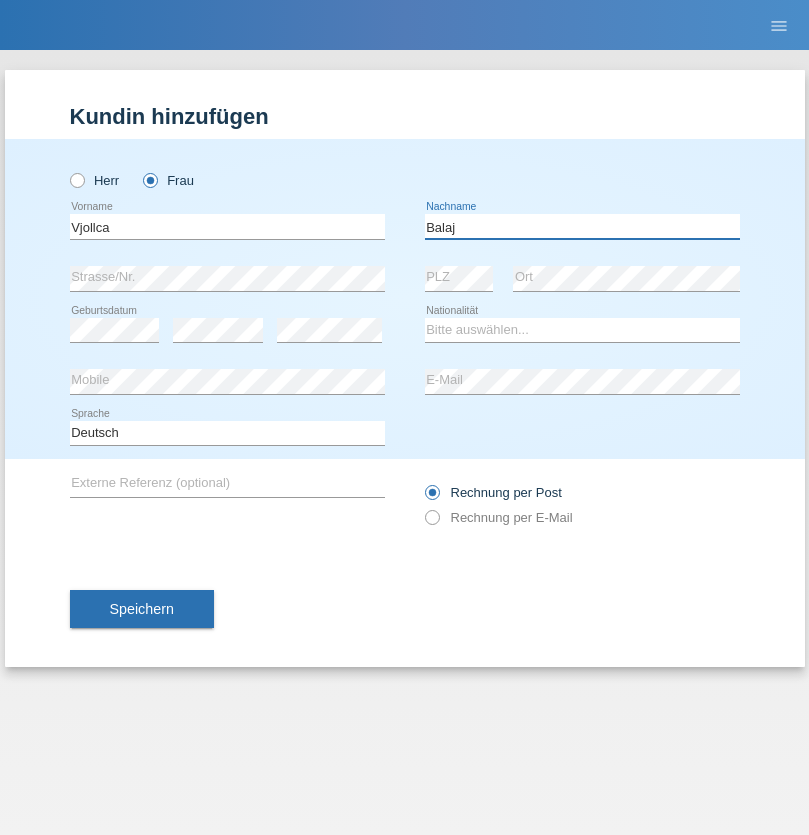 type on "Balaj" 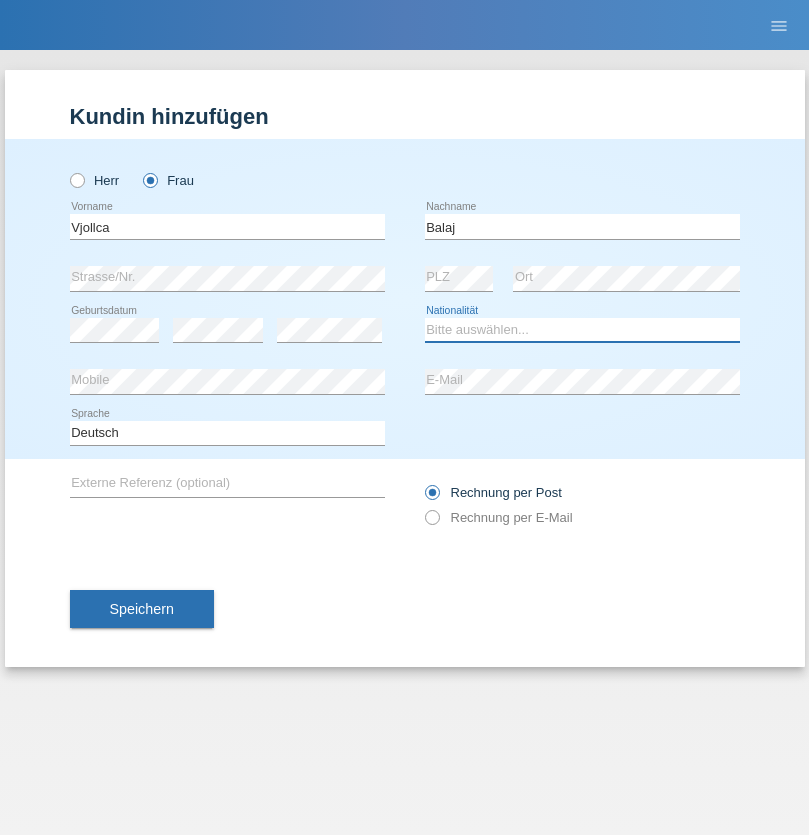 select on "XK" 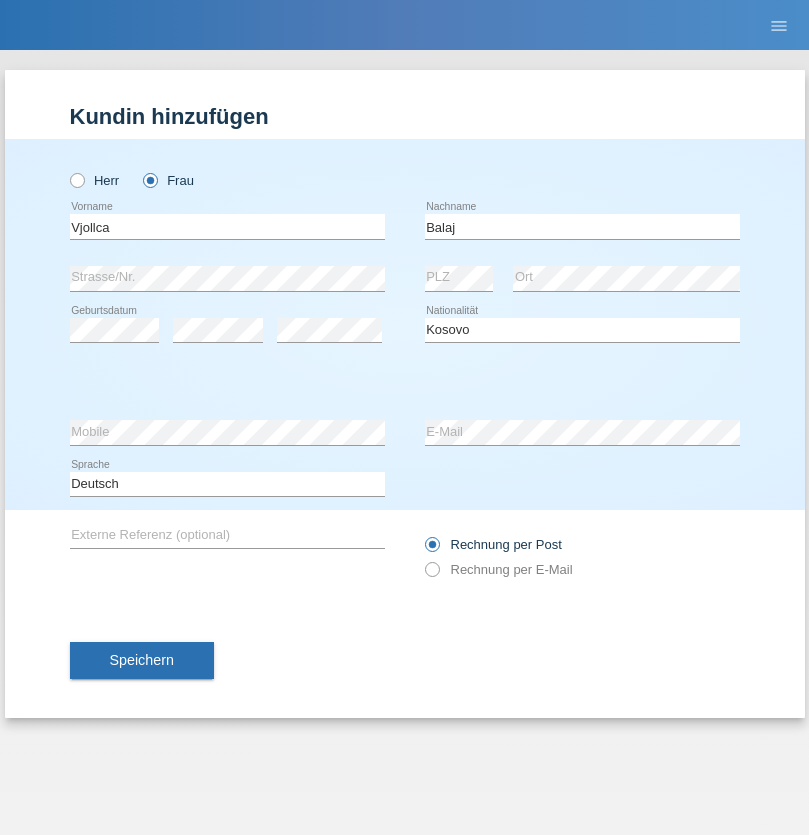 select on "C" 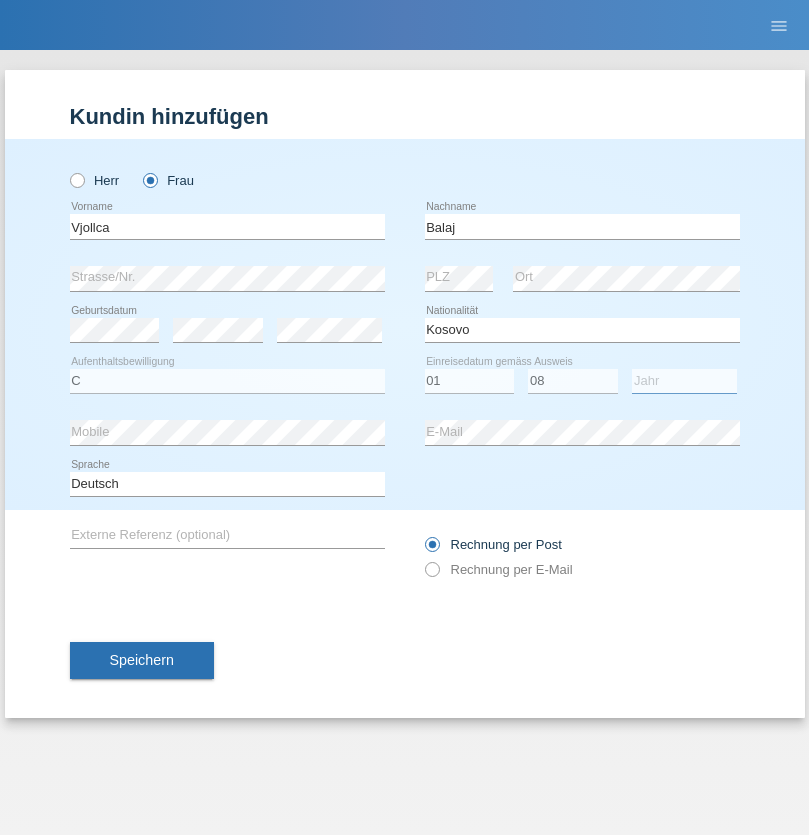 select on "2021" 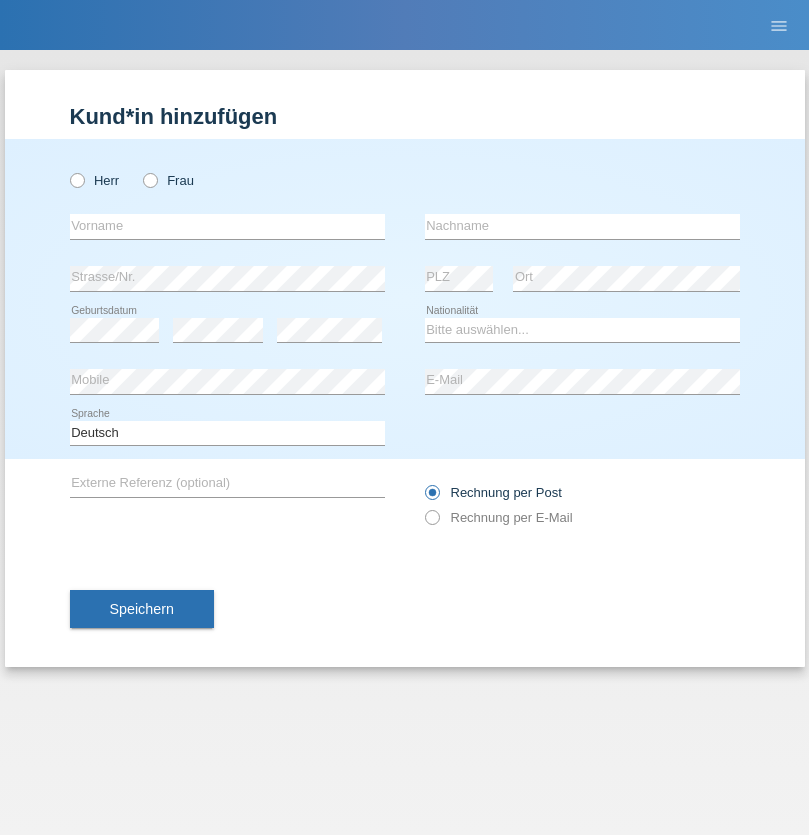 scroll, scrollTop: 0, scrollLeft: 0, axis: both 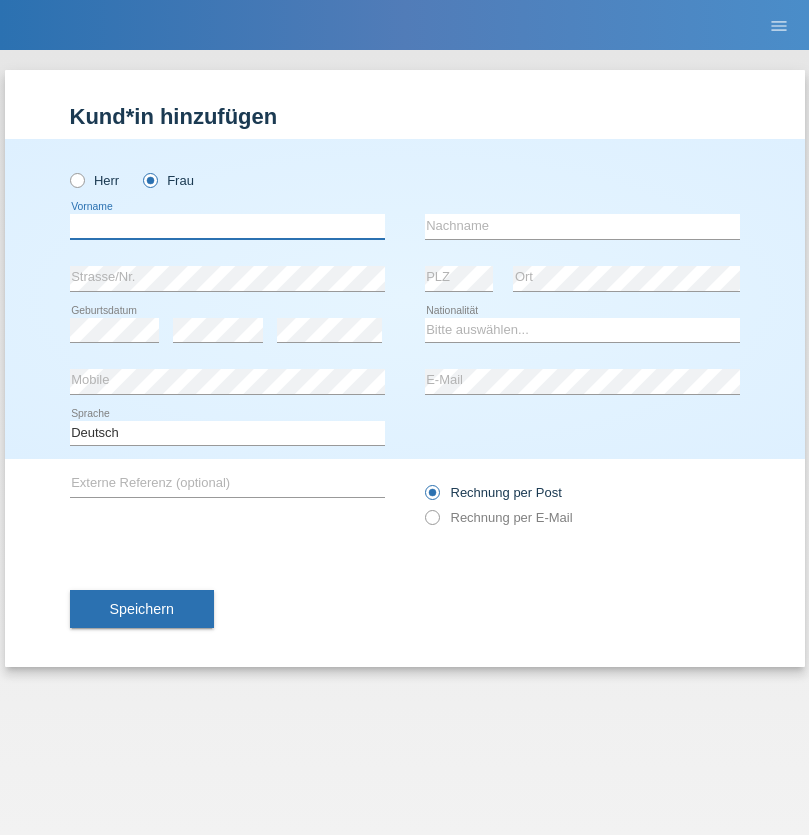 click at bounding box center [227, 226] 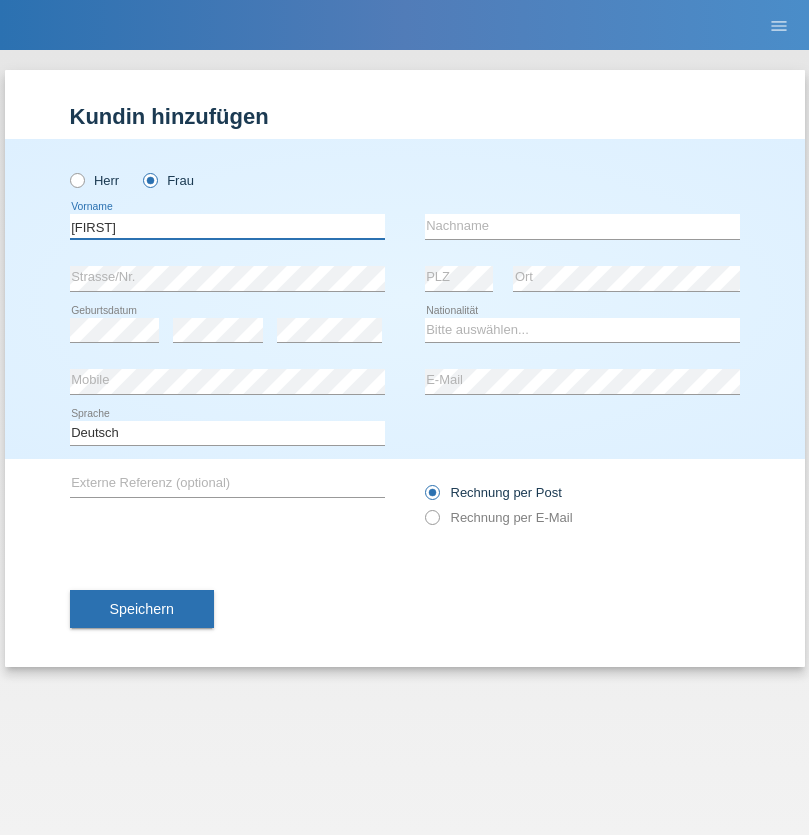 type on "[FIRST]" 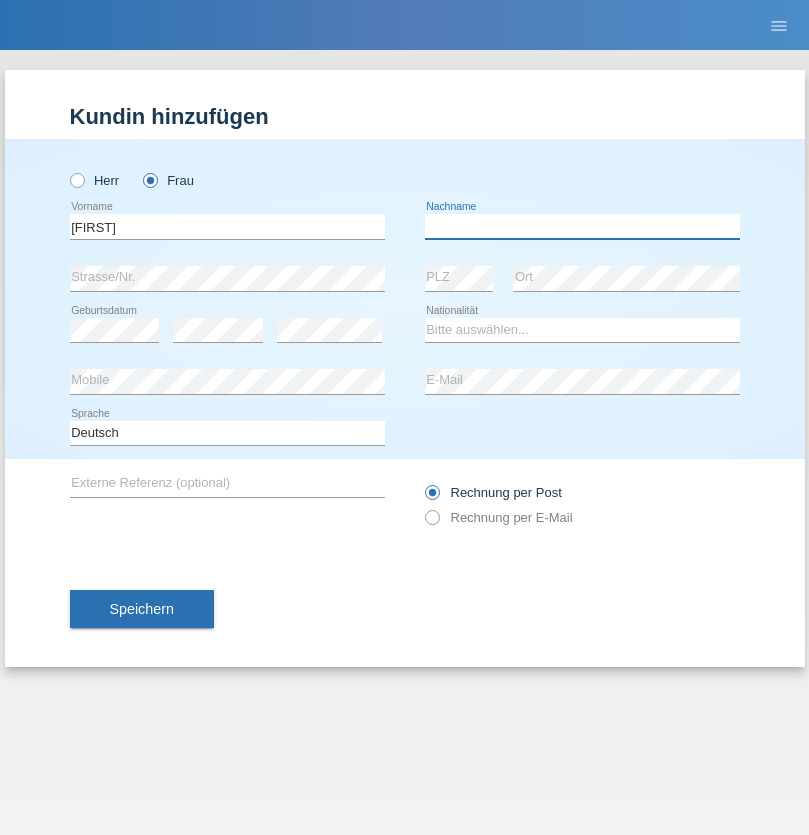 click at bounding box center (582, 226) 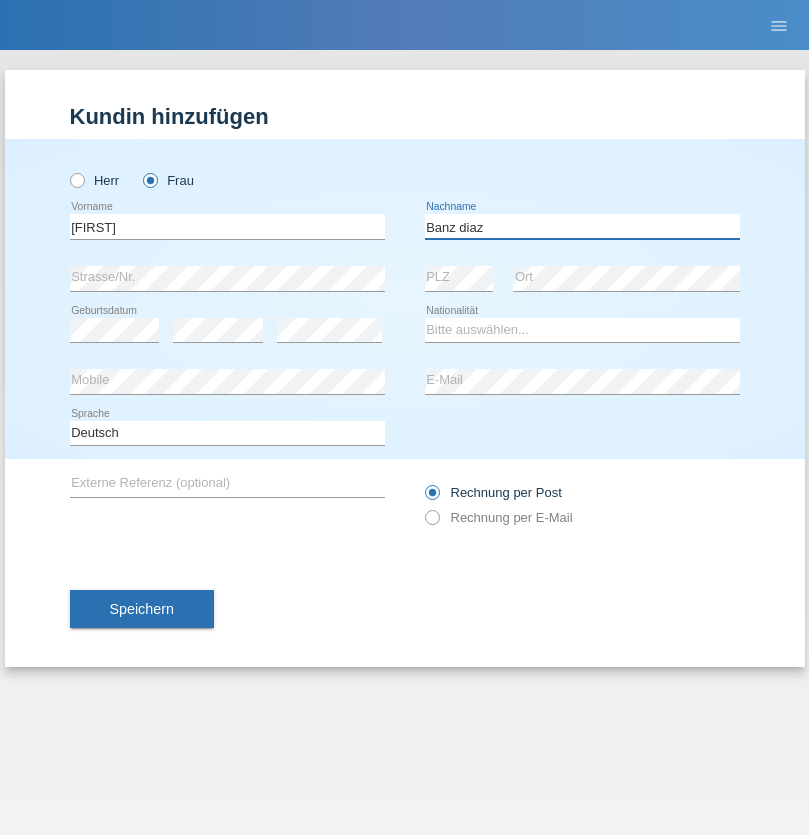 type on "Banz diaz" 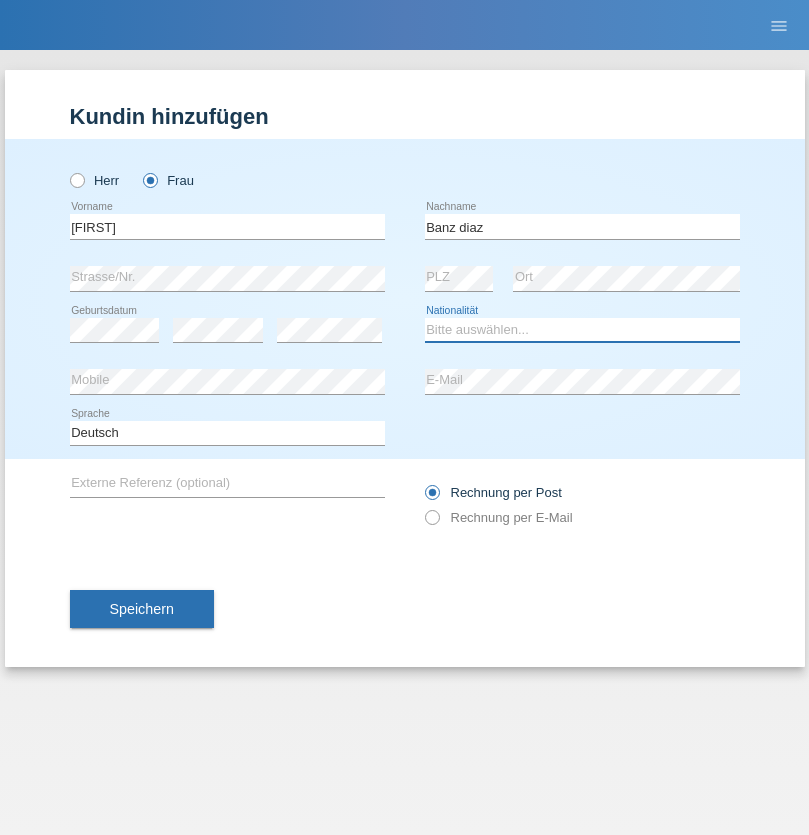 select on "CH" 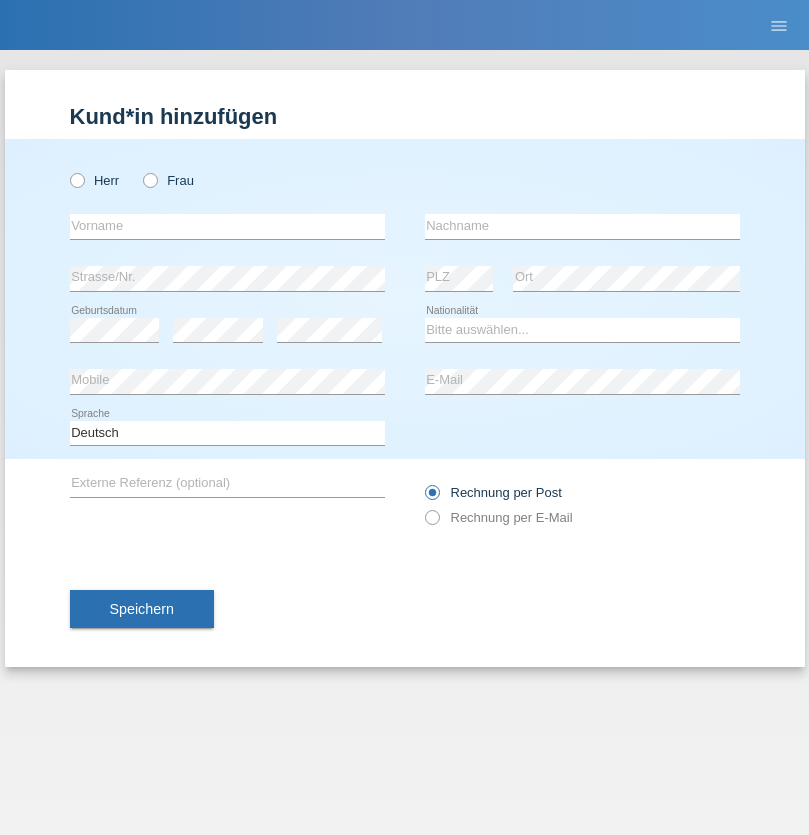 scroll, scrollTop: 0, scrollLeft: 0, axis: both 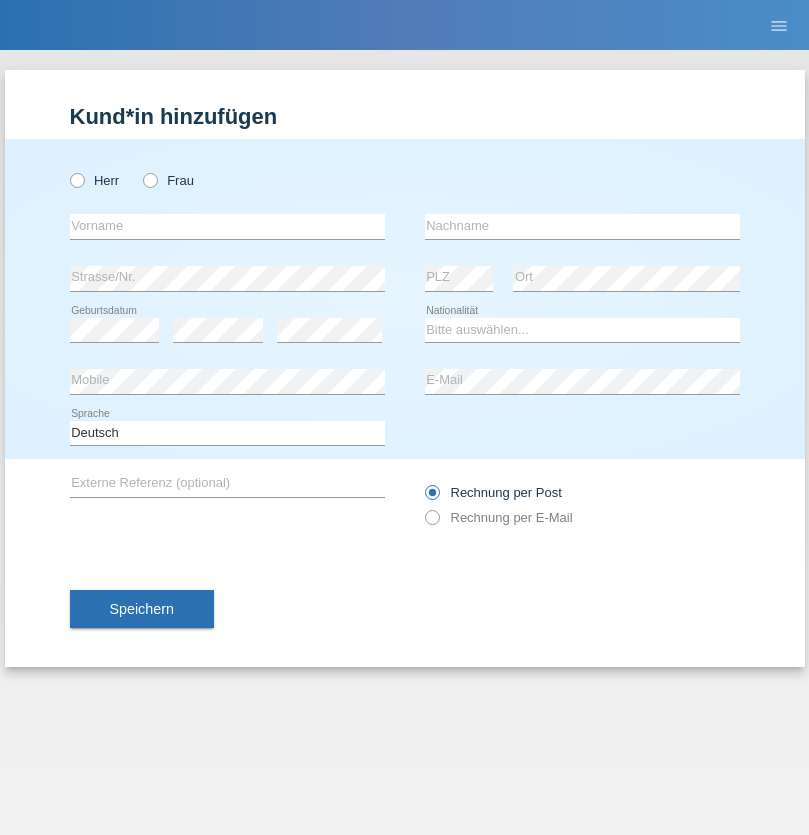 radio on "true" 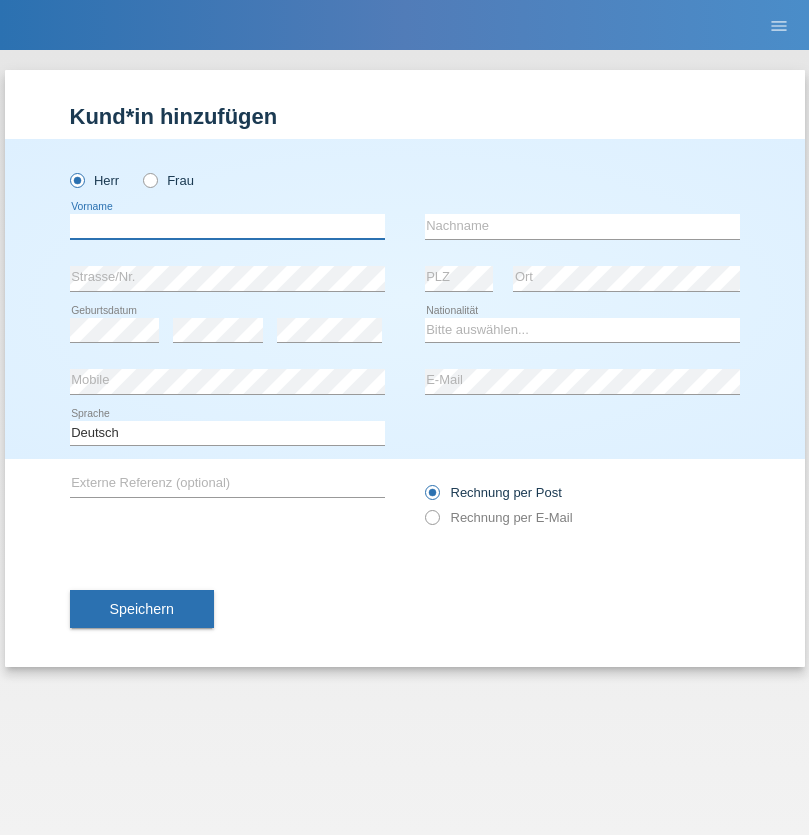 click at bounding box center (227, 226) 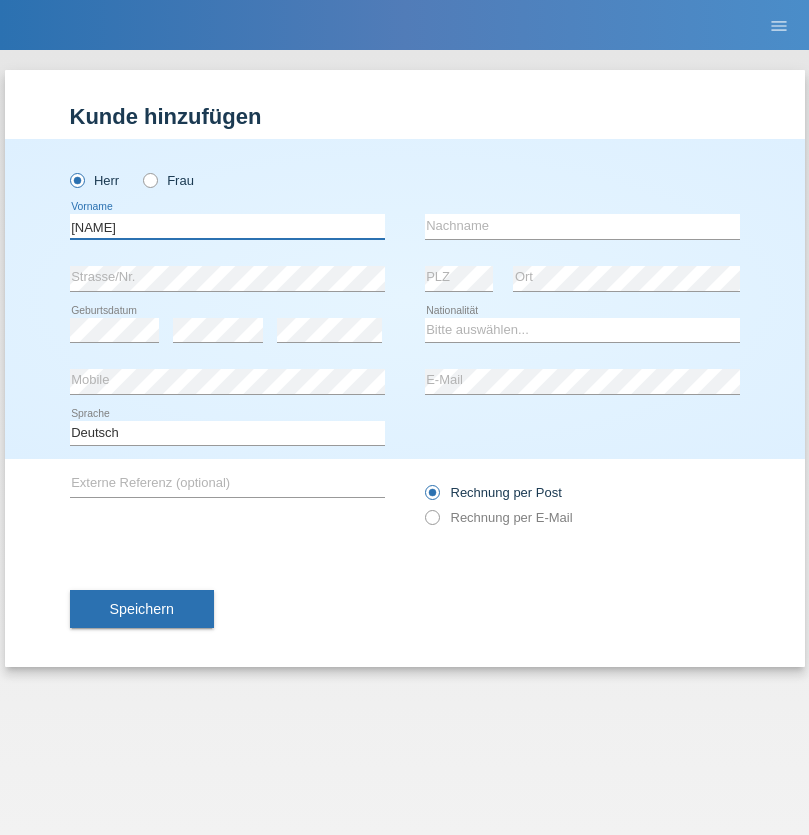 type on "[NAME]" 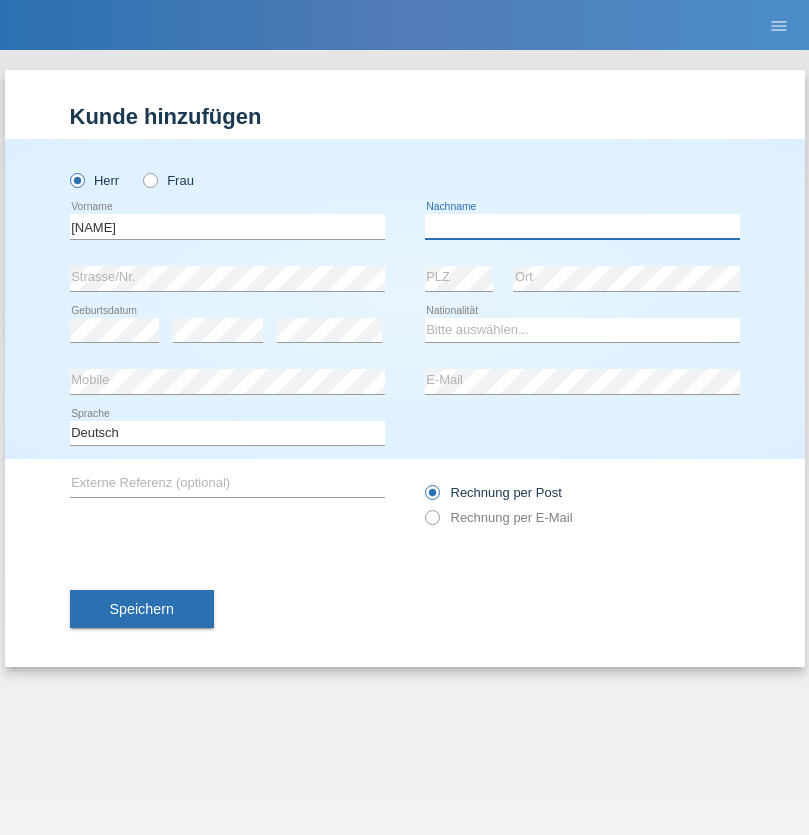 click at bounding box center (582, 226) 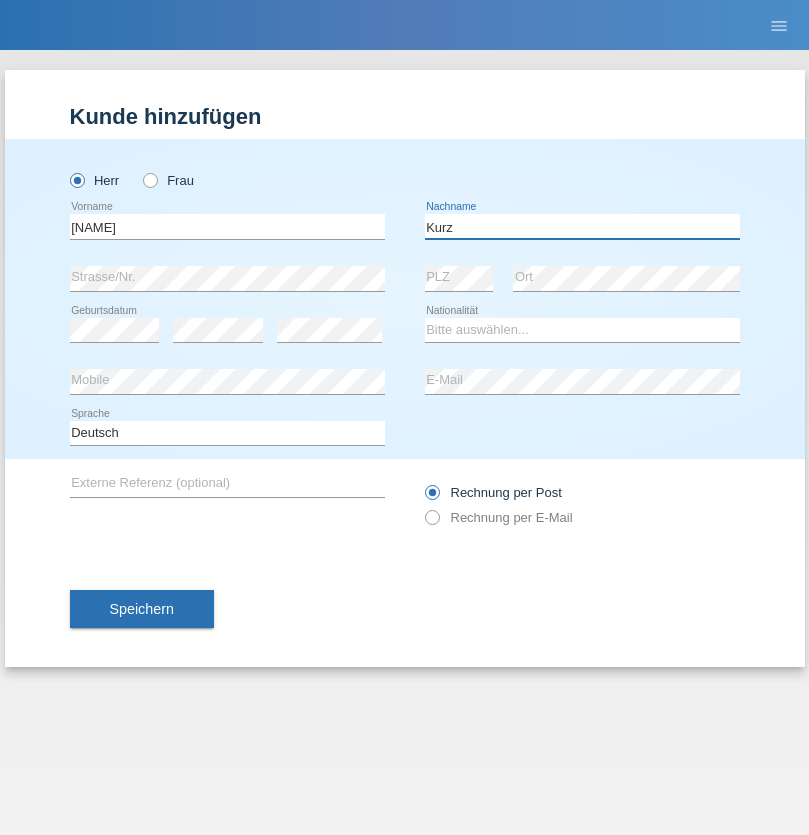 type on "Kurz" 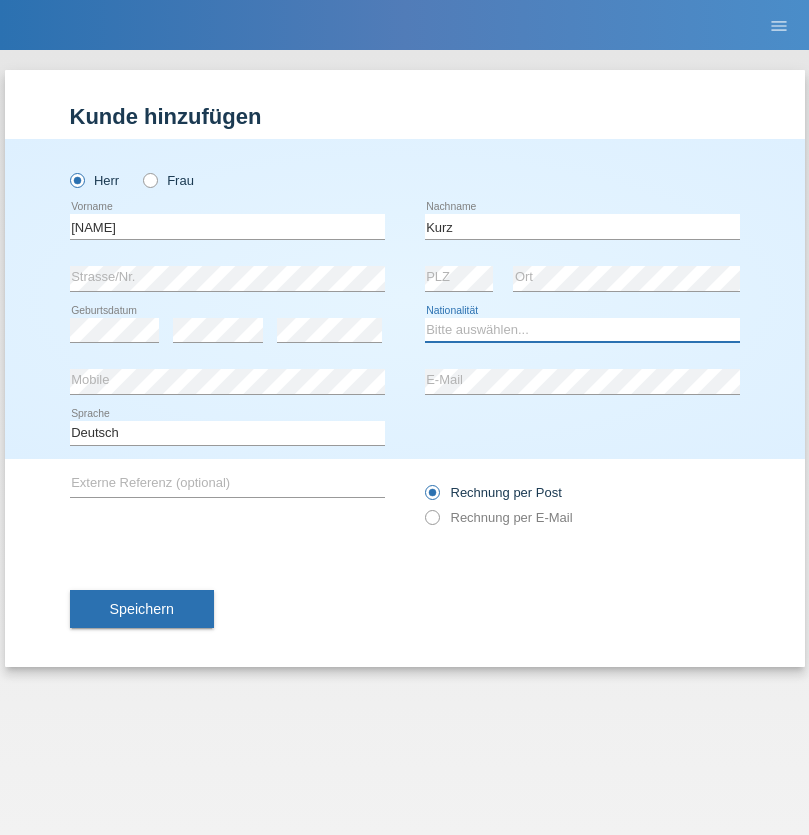 select on "CH" 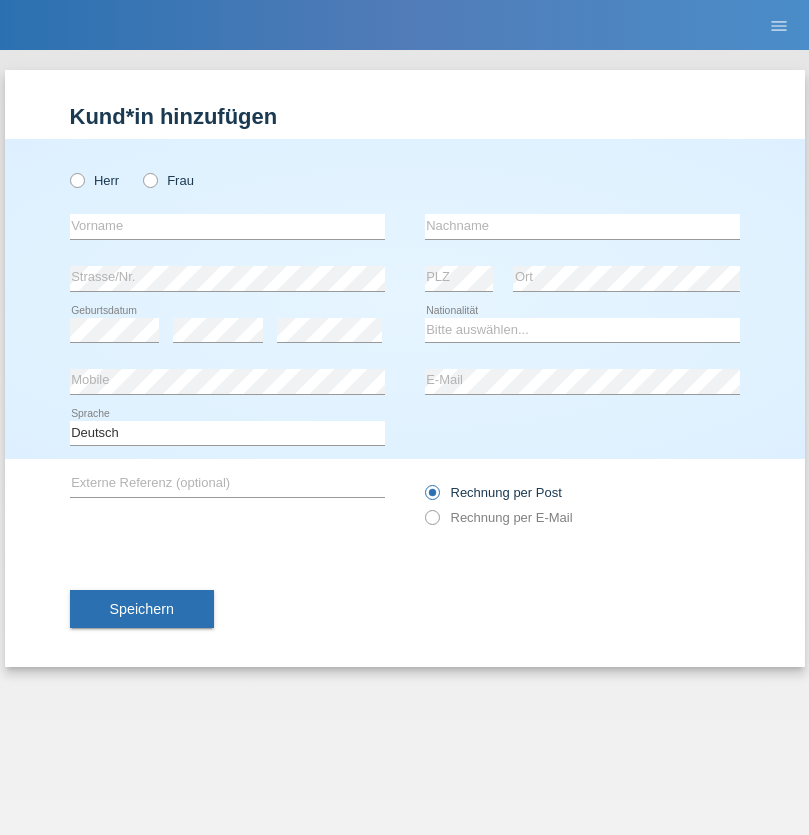 scroll, scrollTop: 0, scrollLeft: 0, axis: both 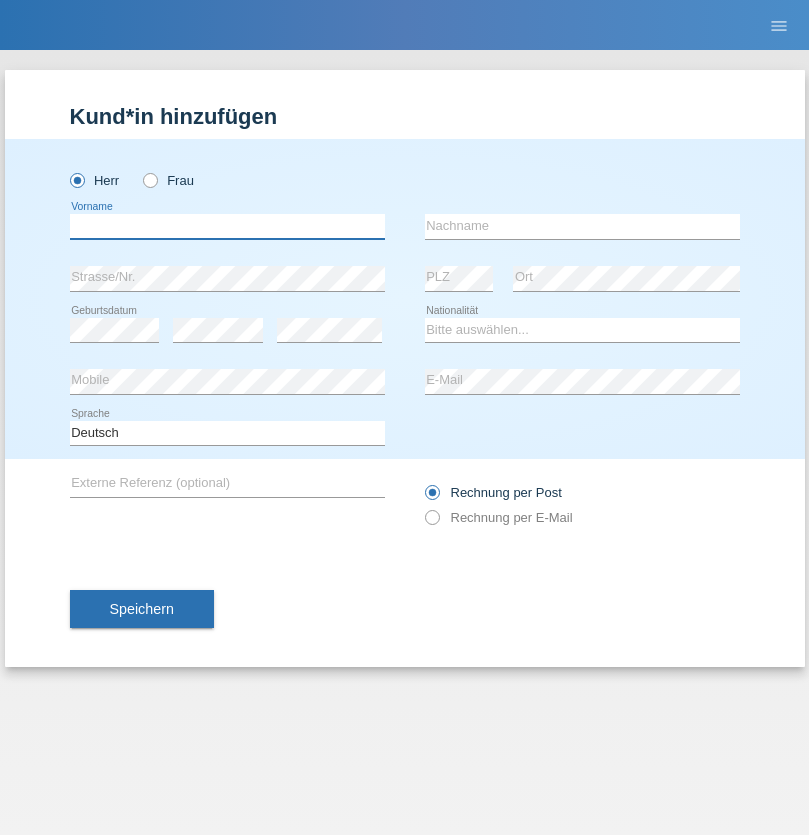 click at bounding box center (227, 226) 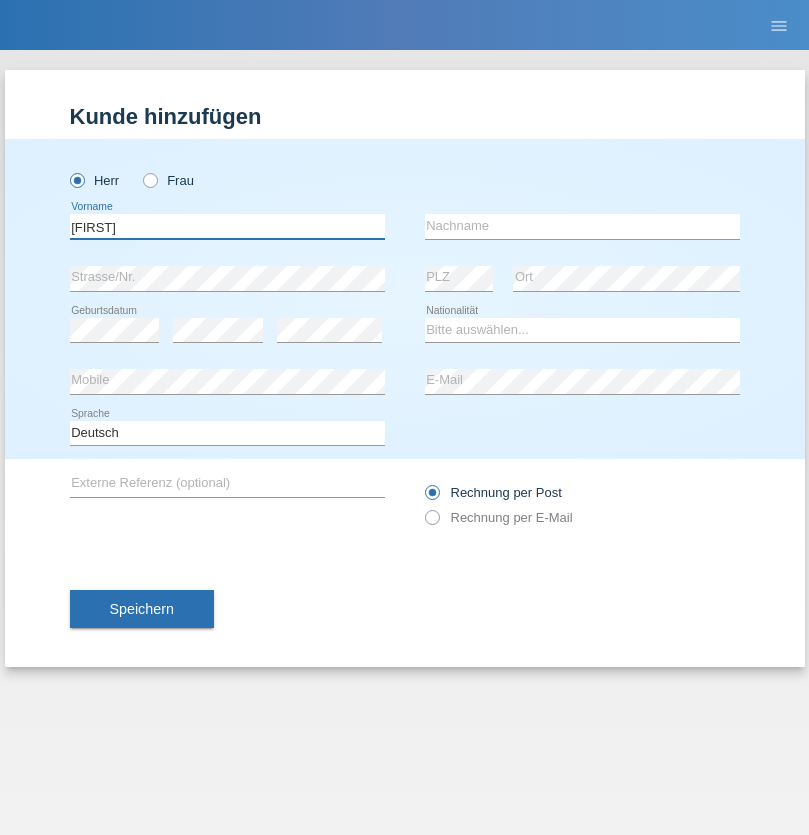 type on "Hans-Ulrich" 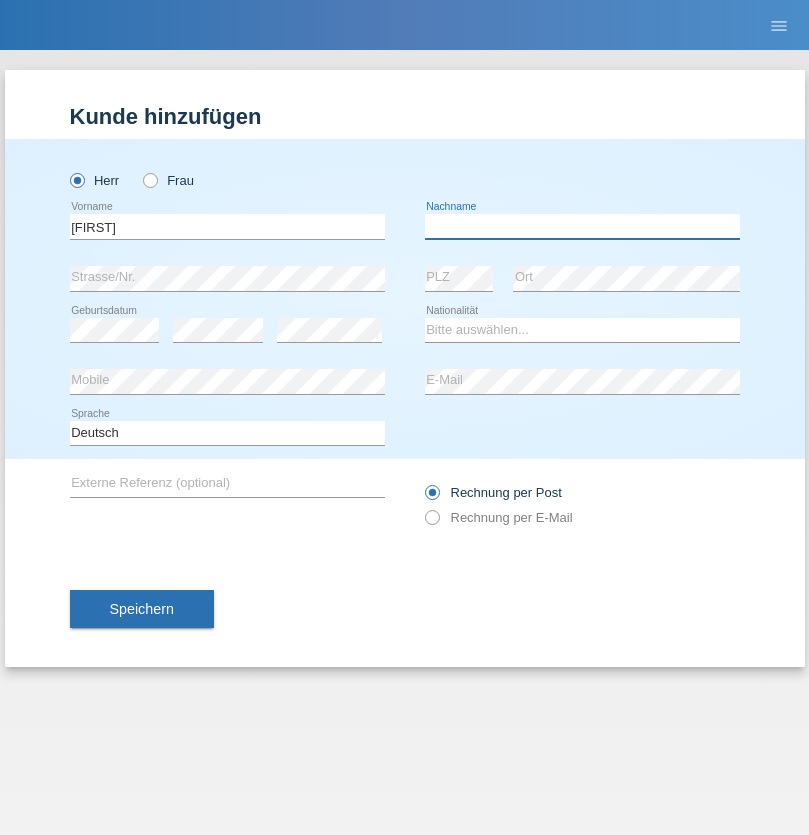click at bounding box center [582, 226] 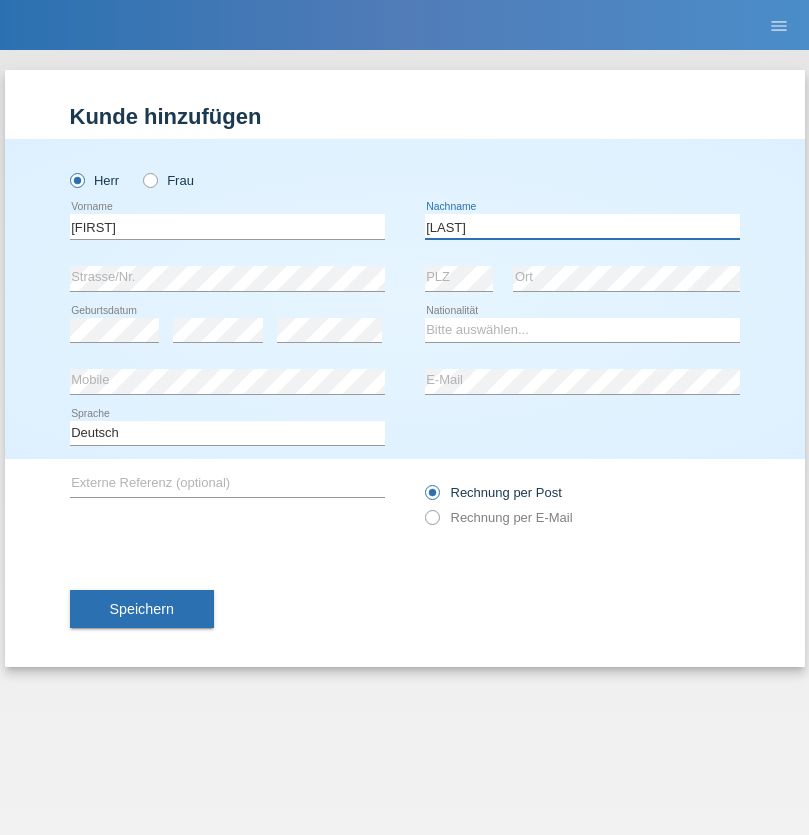 type on "Zwahlen" 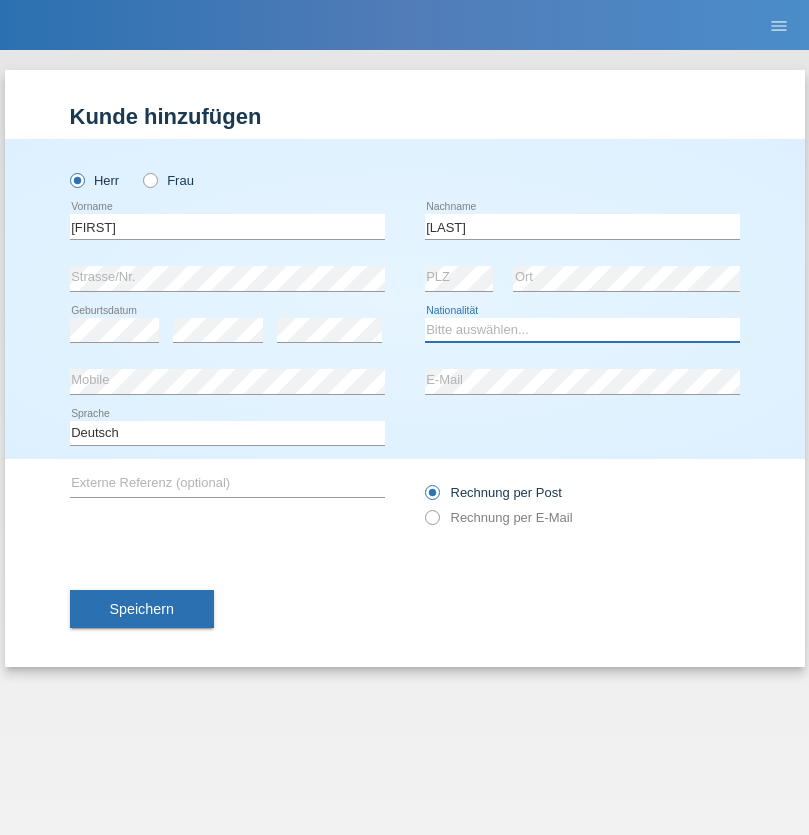select on "CH" 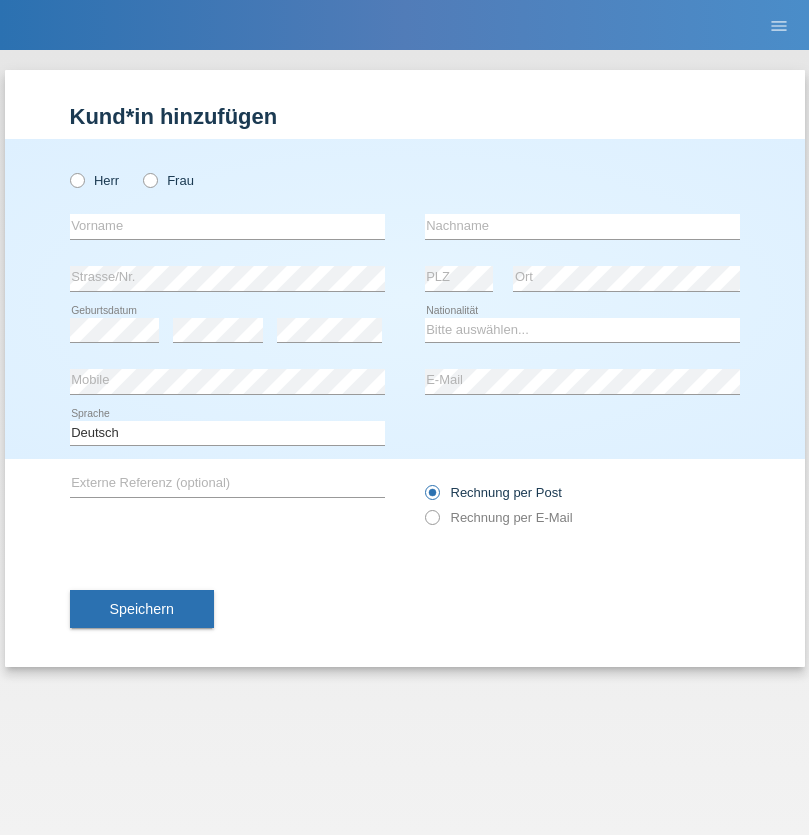 scroll, scrollTop: 0, scrollLeft: 0, axis: both 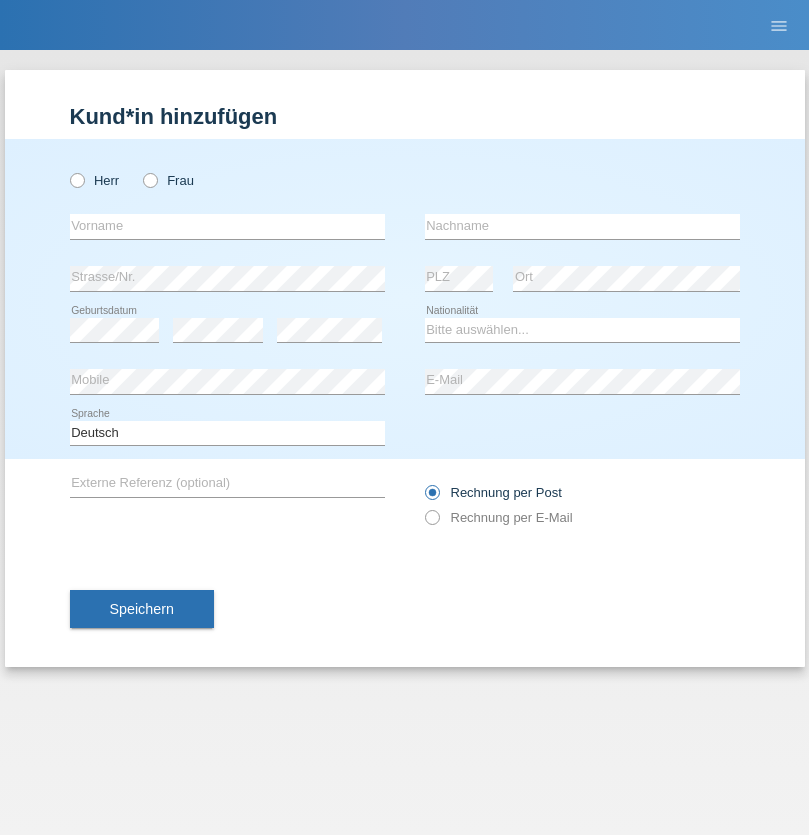 radio on "true" 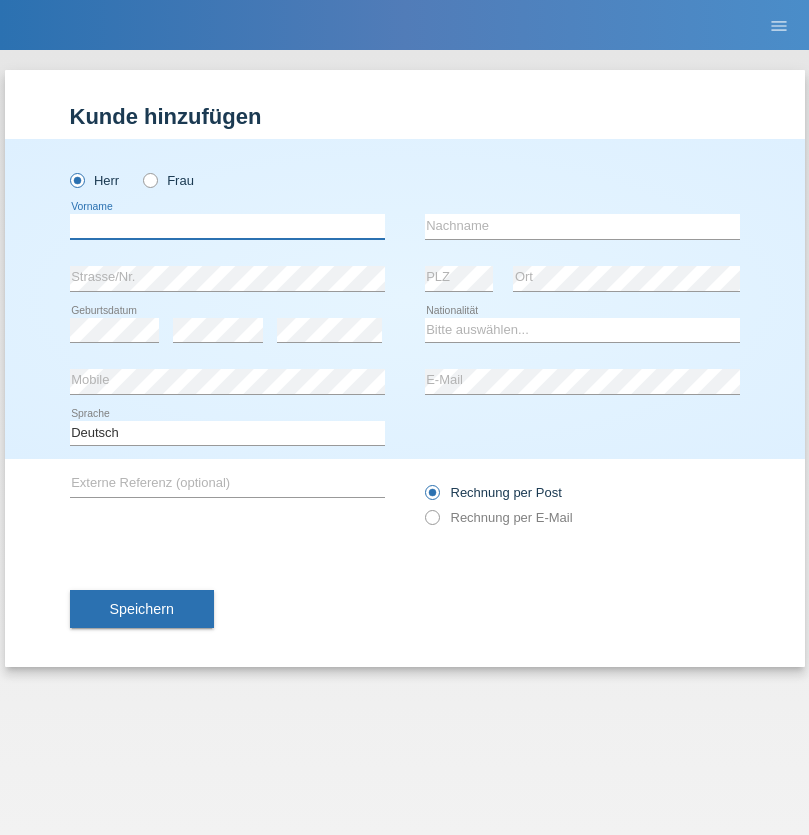 click at bounding box center [227, 226] 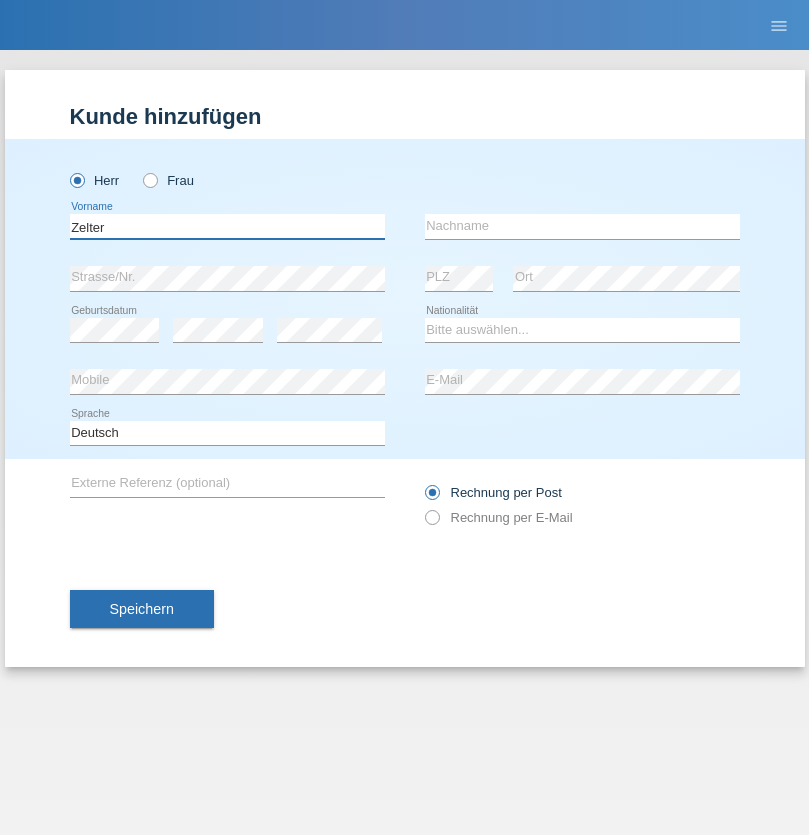 type on "Zelter" 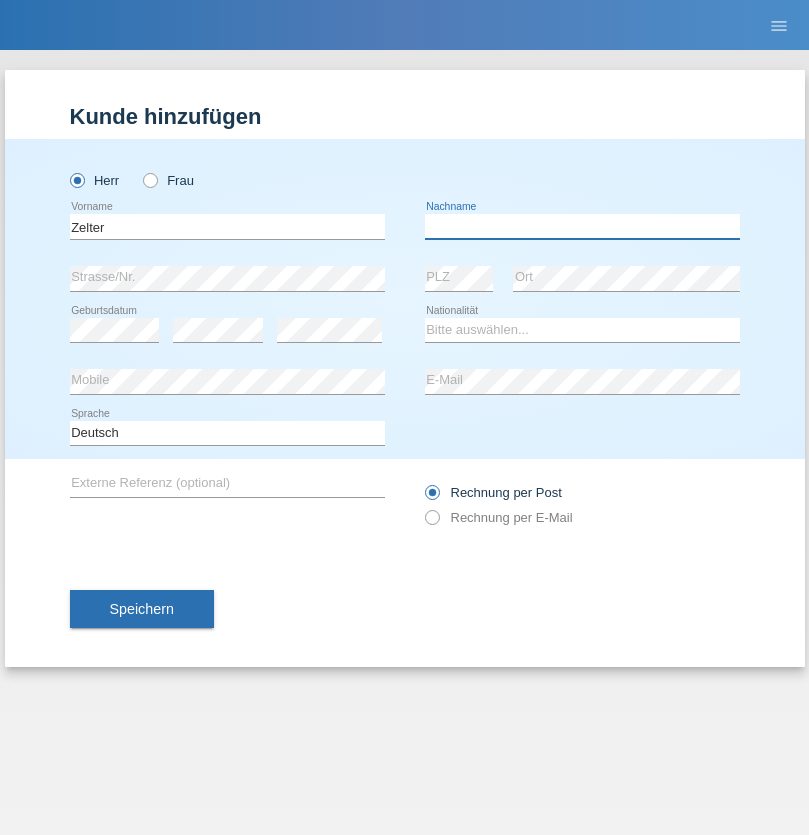 click at bounding box center [582, 226] 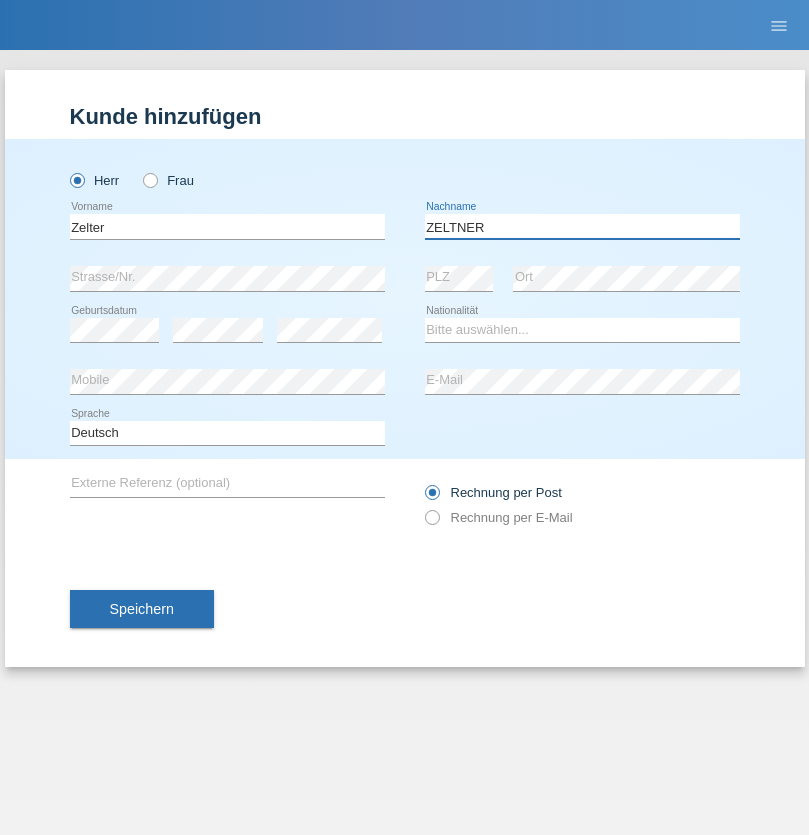 type on "ZELTNER" 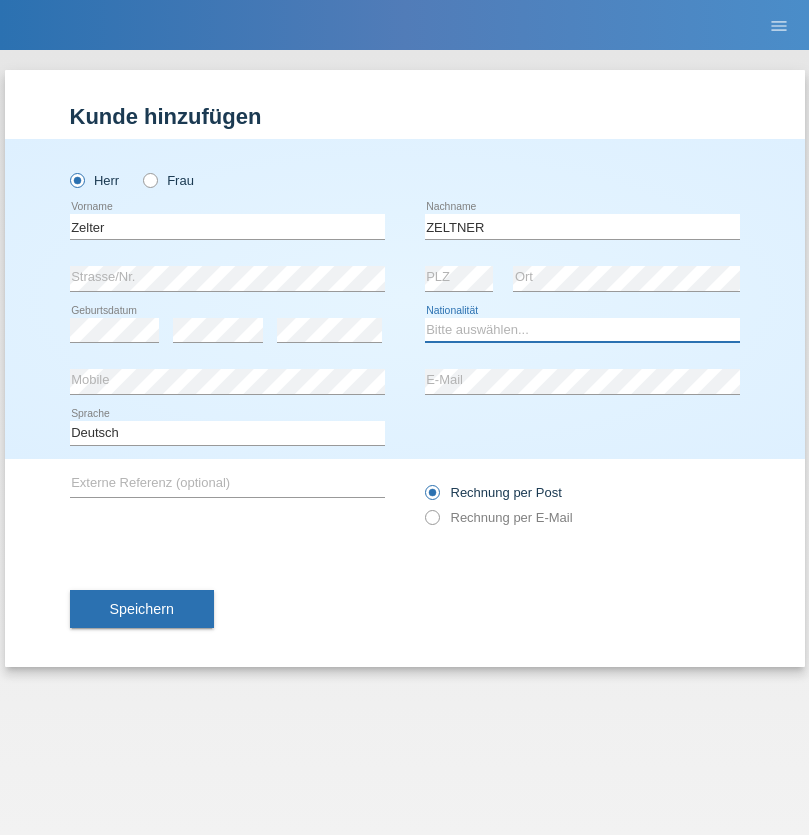 select on "CH" 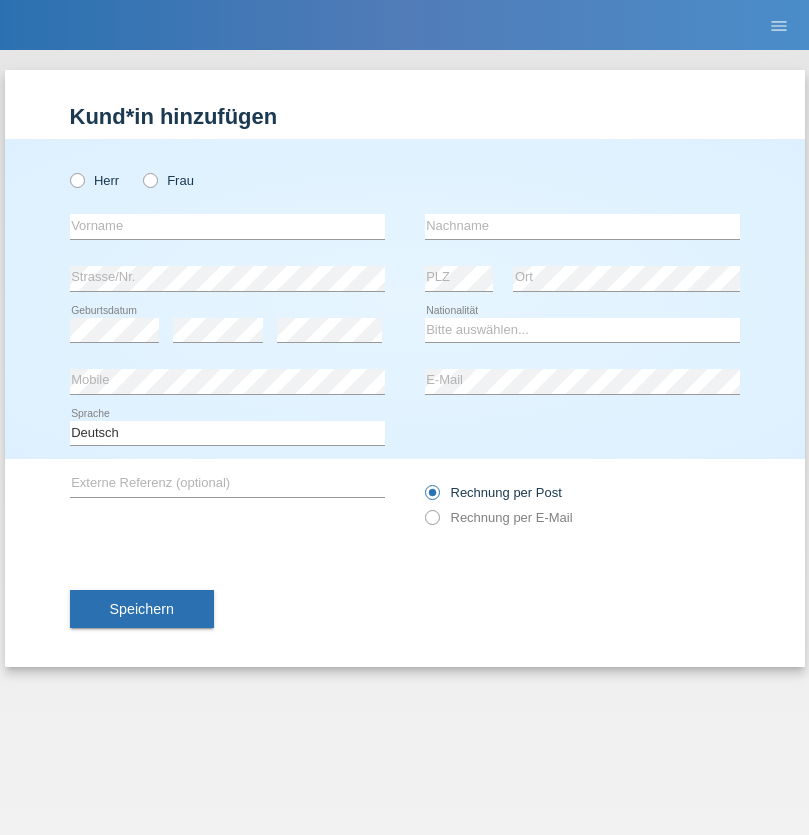 scroll, scrollTop: 0, scrollLeft: 0, axis: both 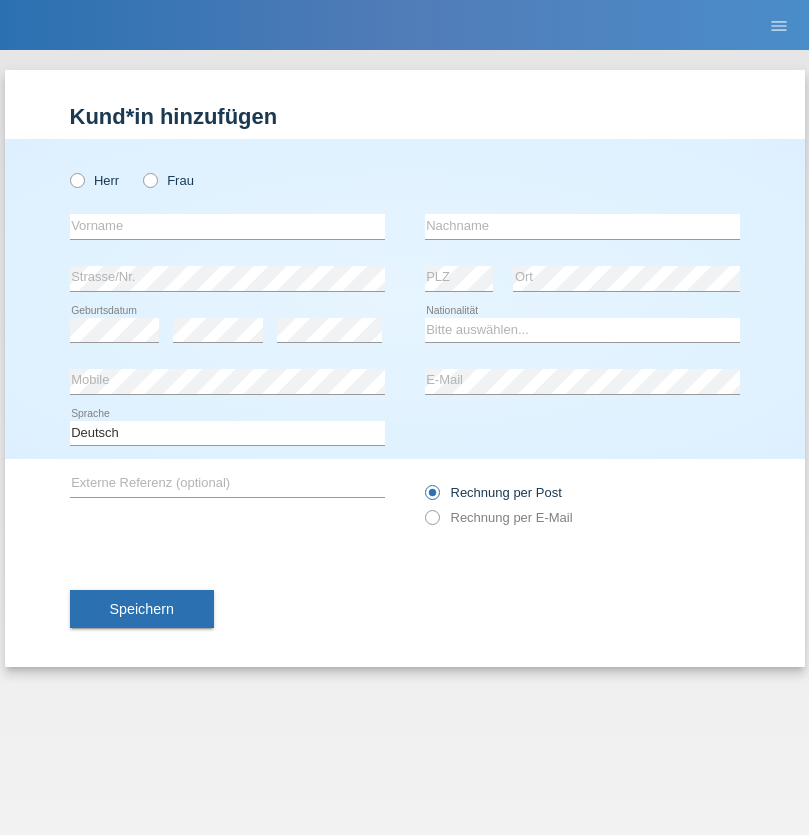 radio on "true" 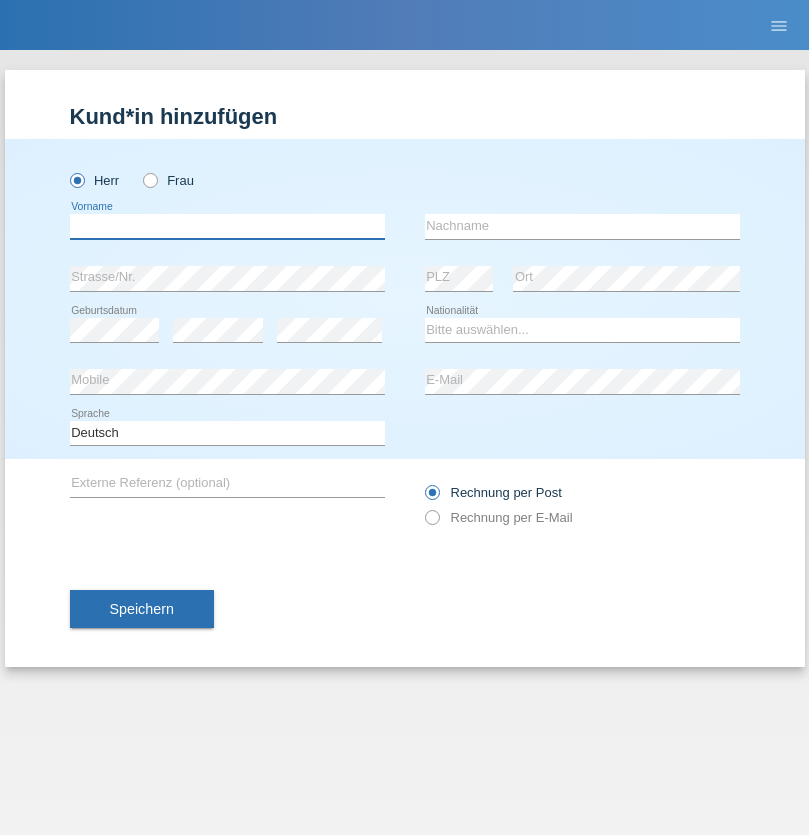 click at bounding box center (227, 226) 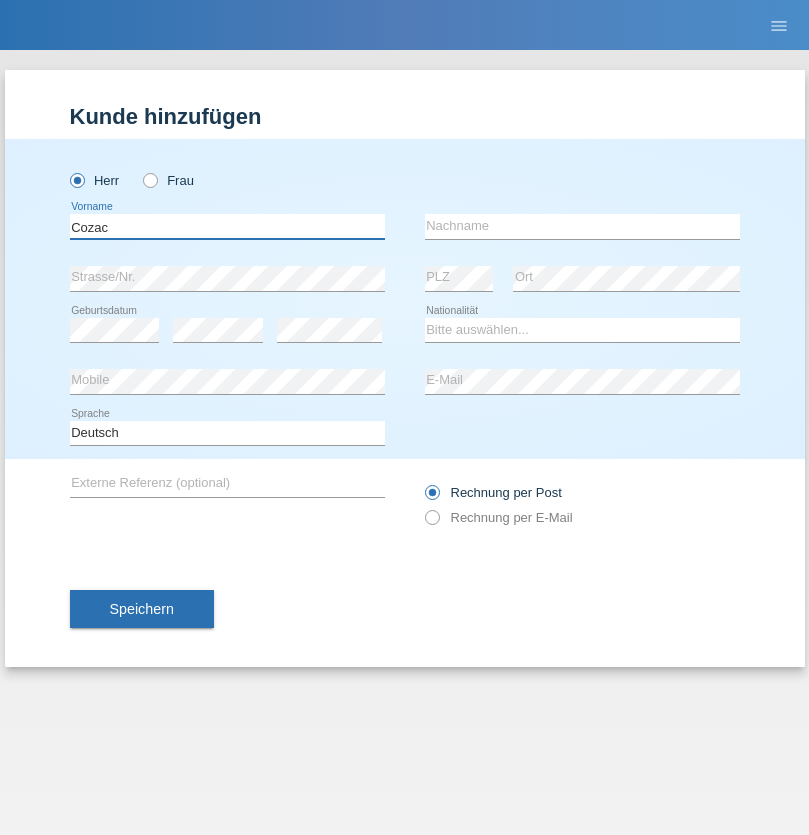 type on "Cozac" 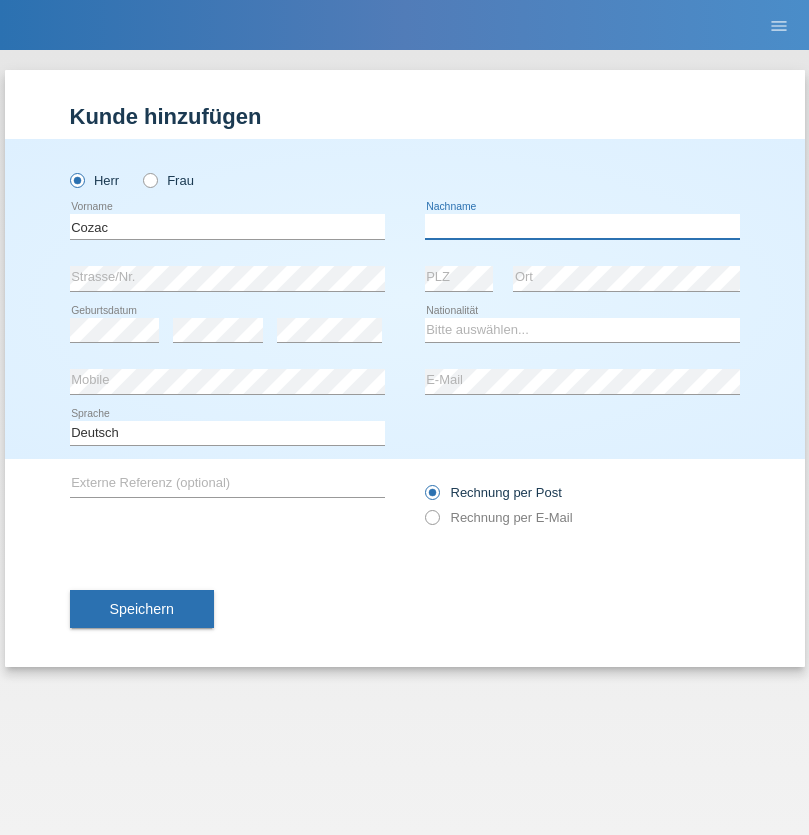 click at bounding box center [582, 226] 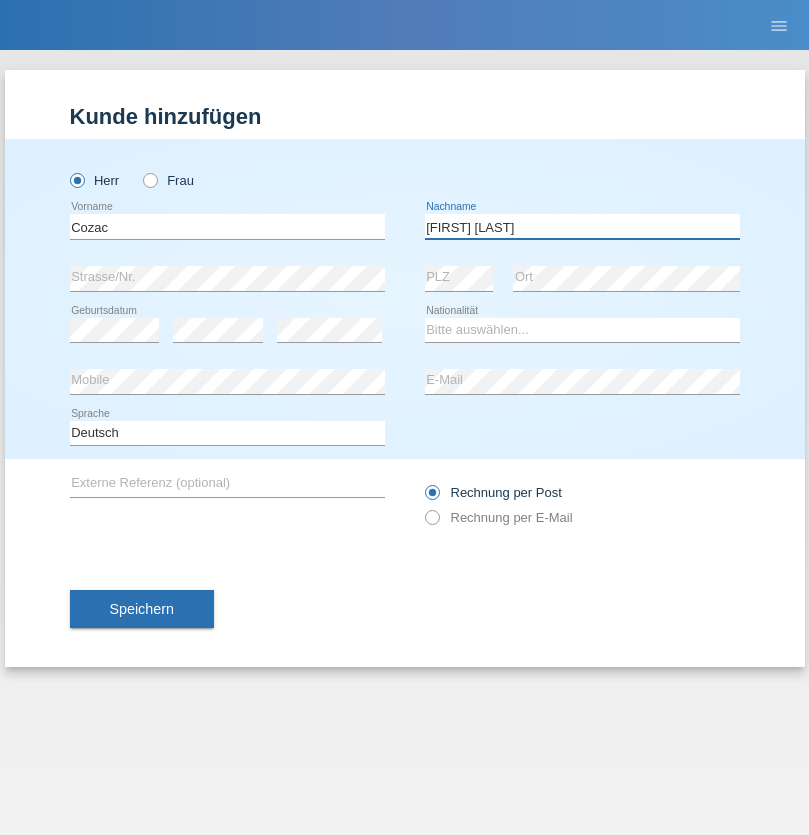 type on "Mihai david" 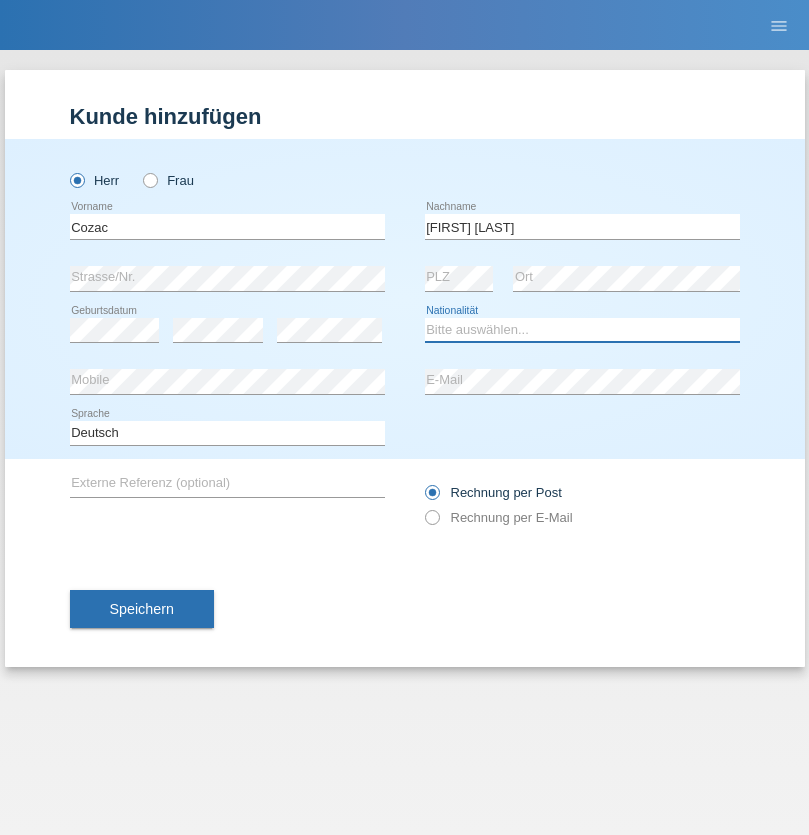select on "RO" 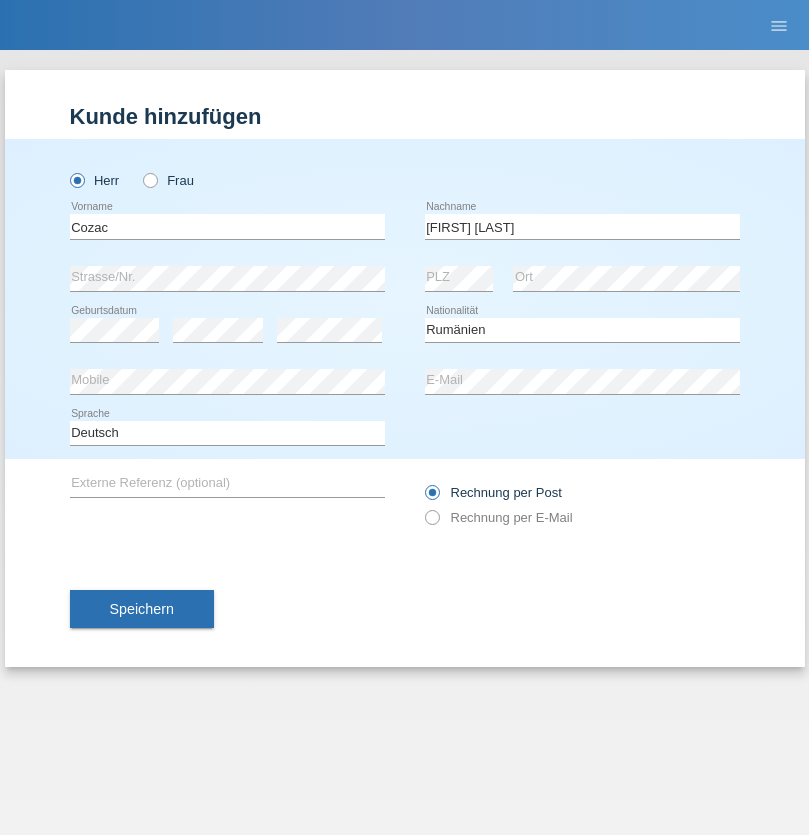 select on "C" 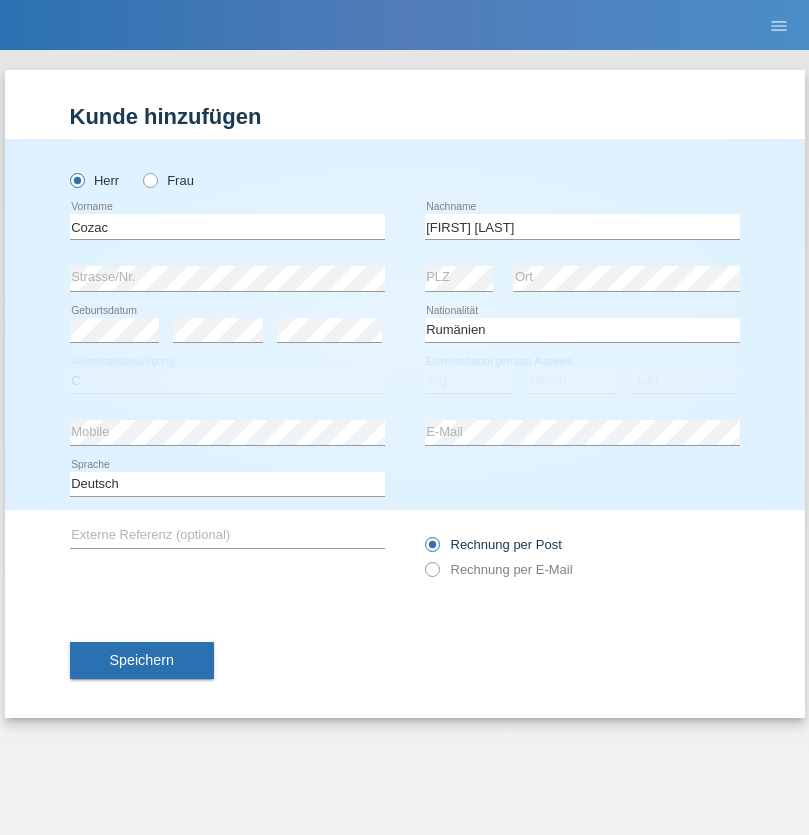 select on "20" 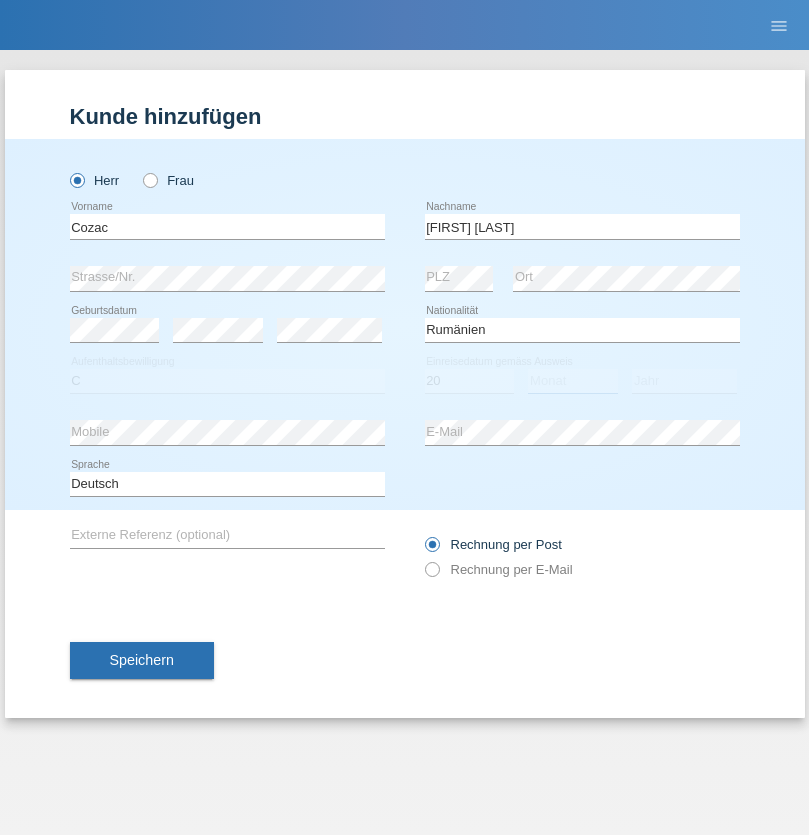 select on "05" 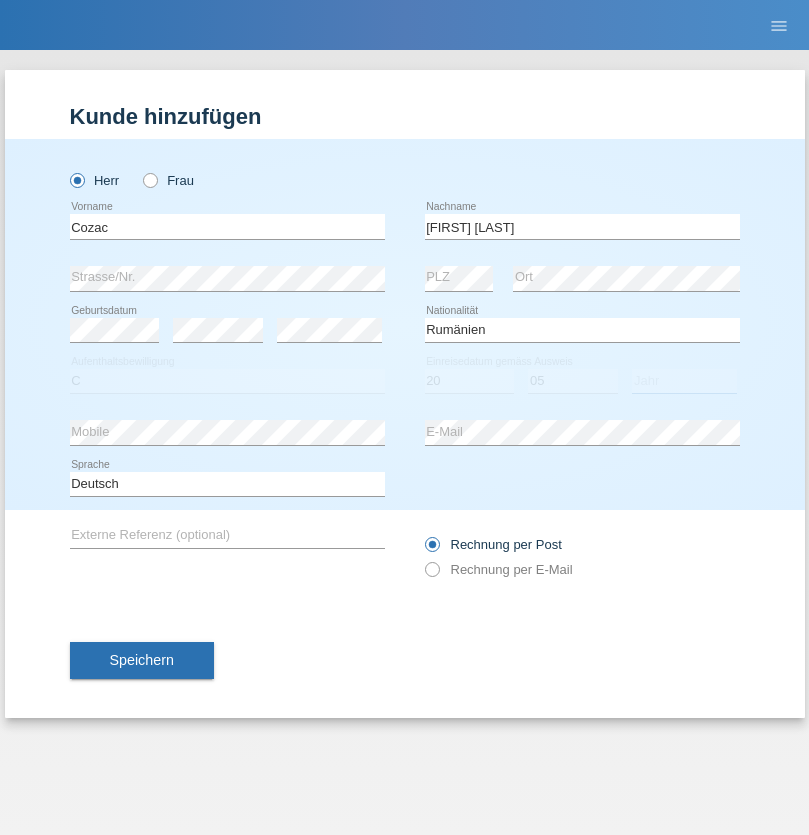 select on "2021" 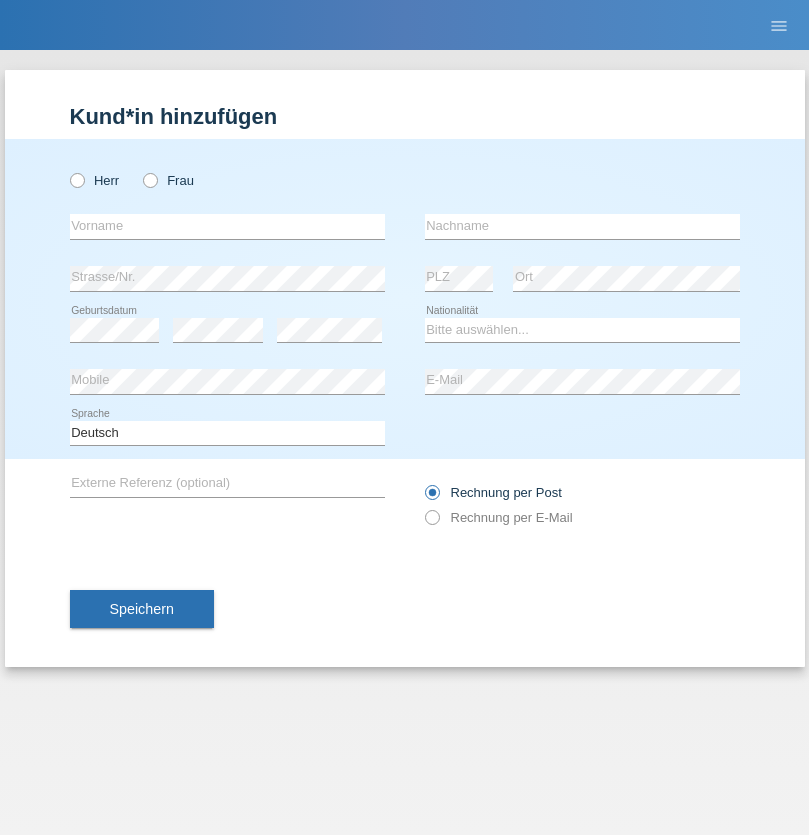 scroll, scrollTop: 0, scrollLeft: 0, axis: both 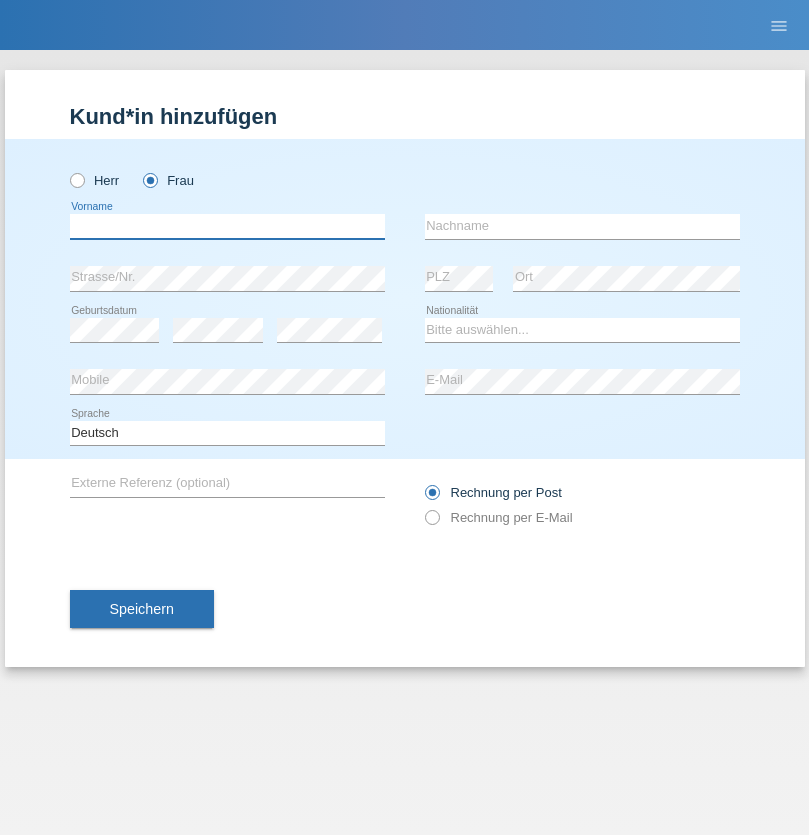 click at bounding box center (227, 226) 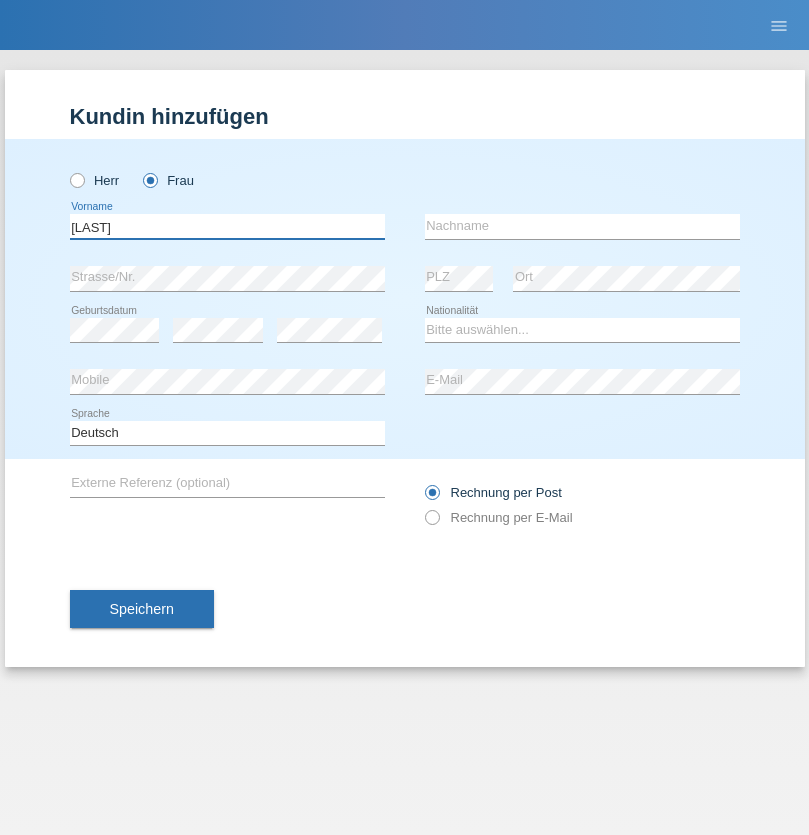 type on "[LAST]" 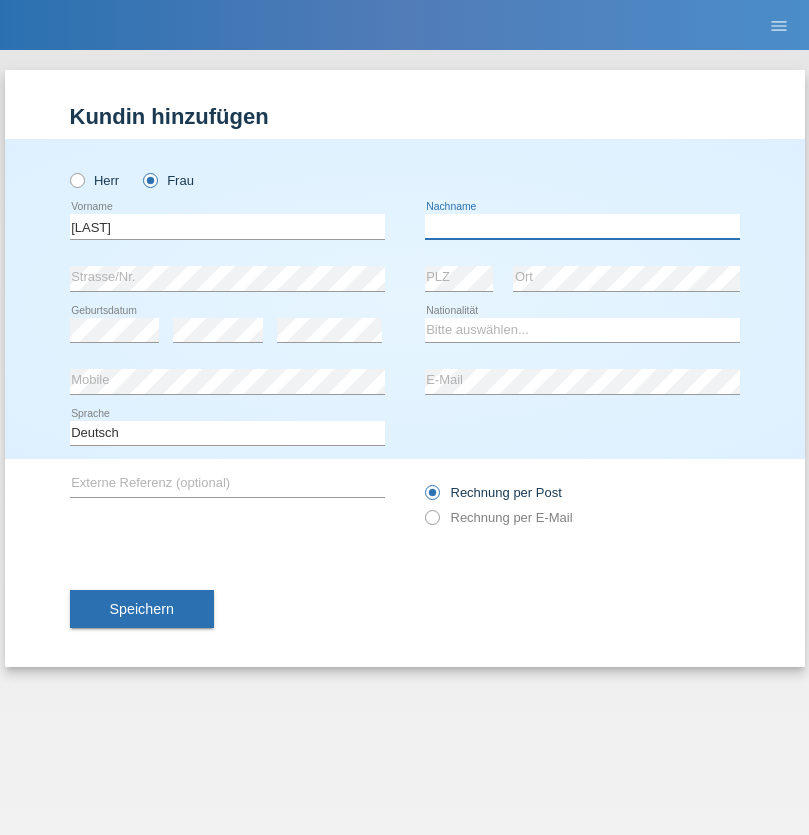 click at bounding box center (582, 226) 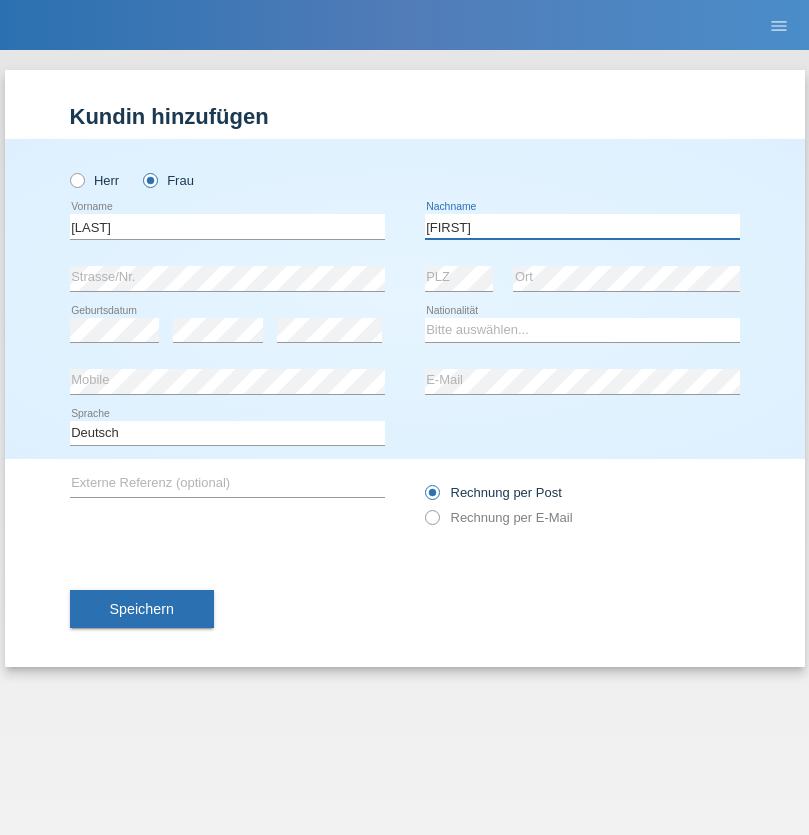 type on "[FIRST]" 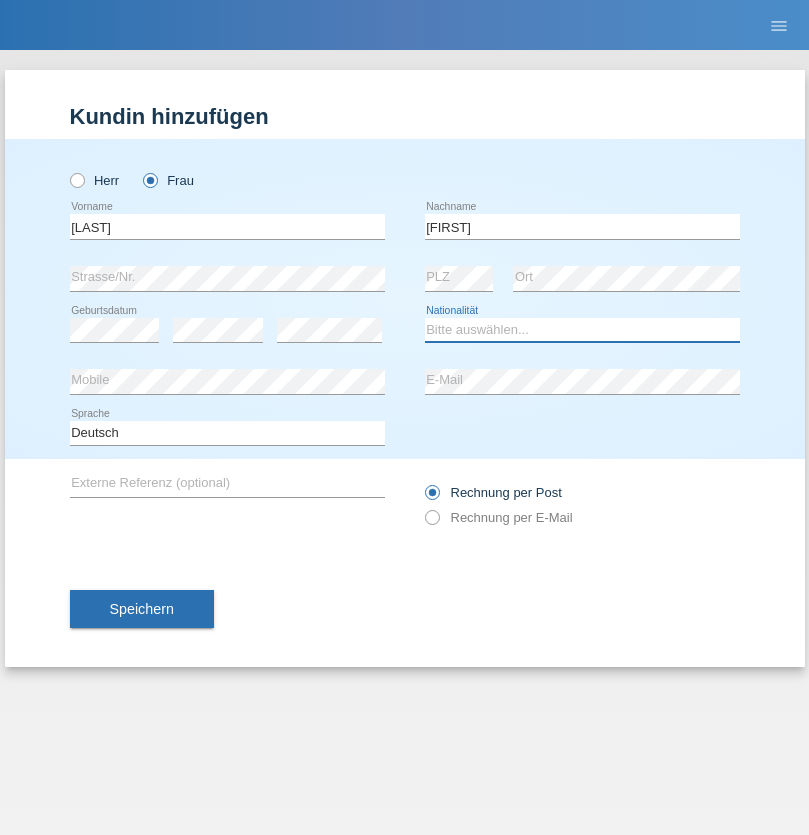 select on "UA" 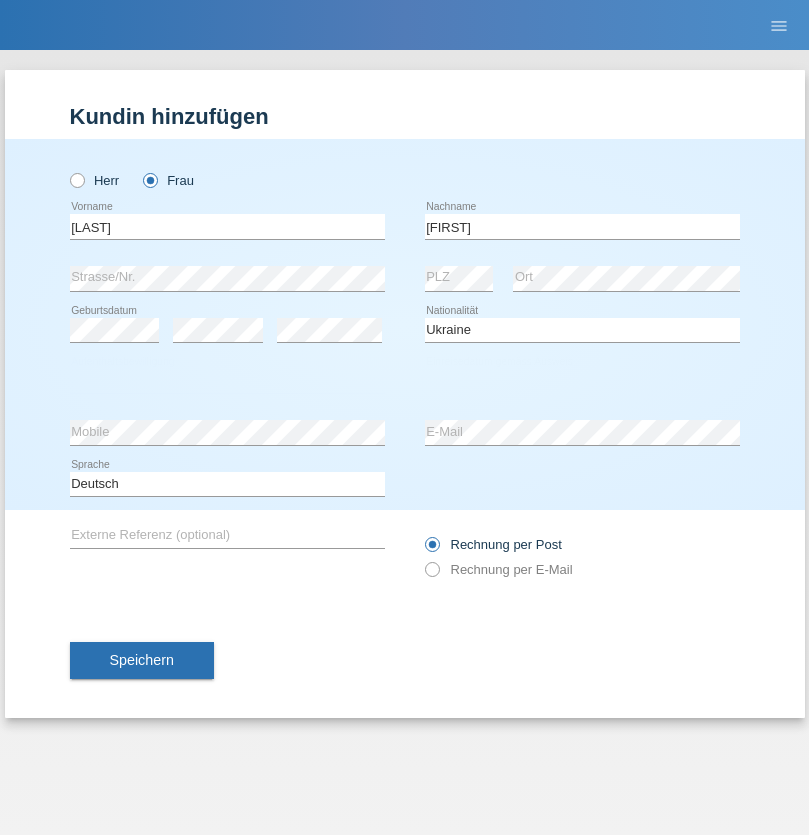 select on "C" 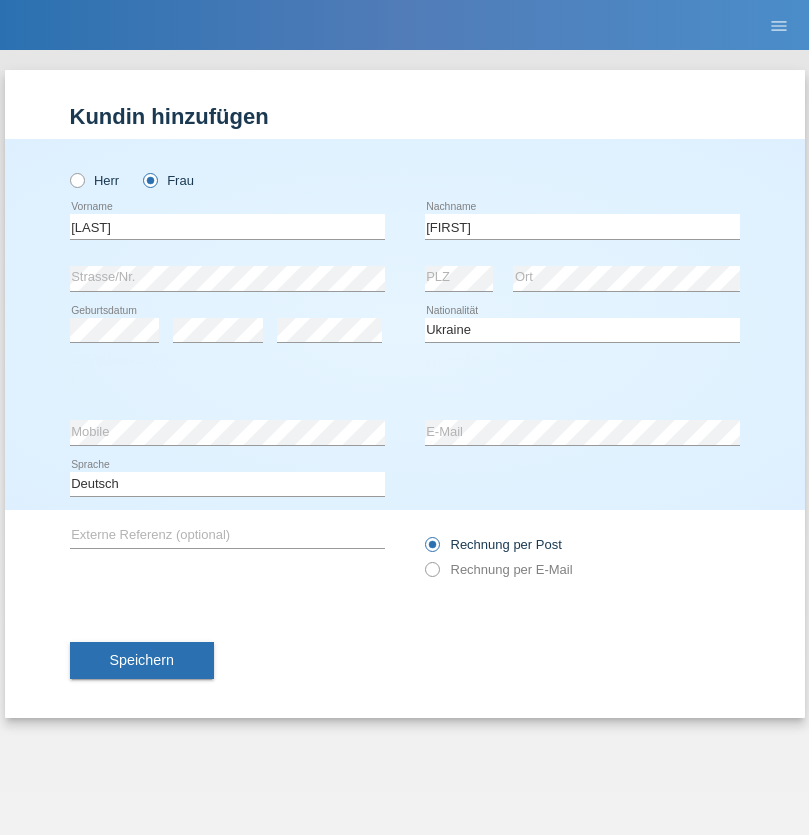 select on "01" 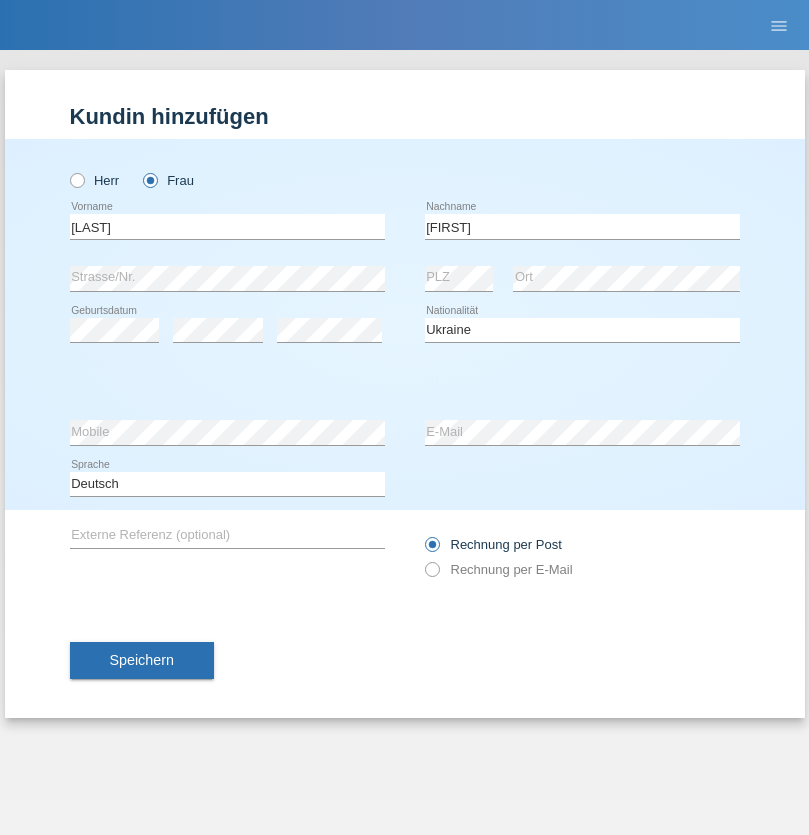 select on "08" 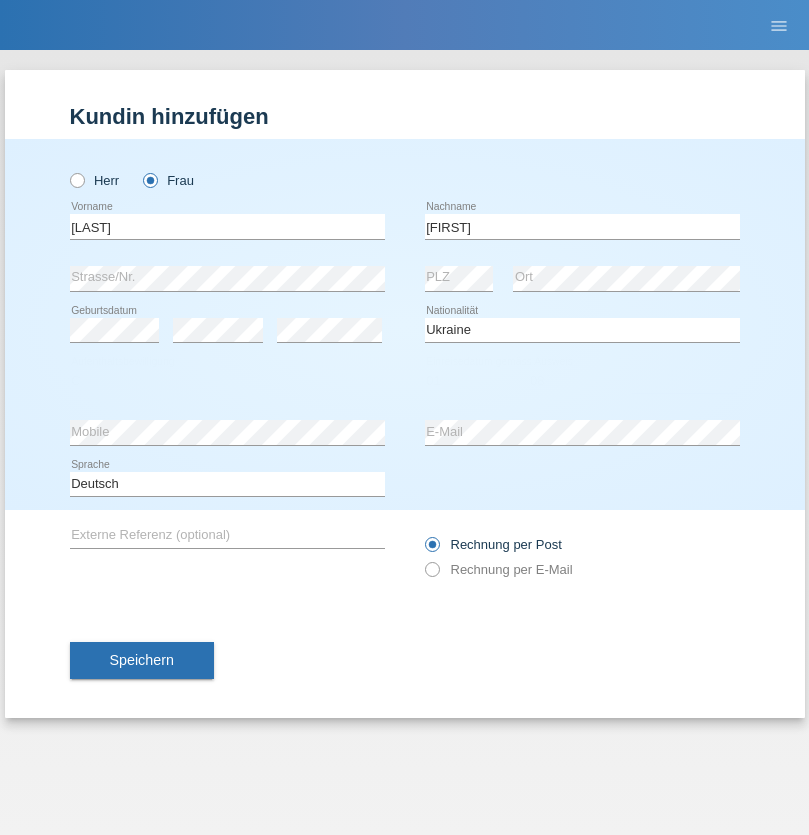 select on "2021" 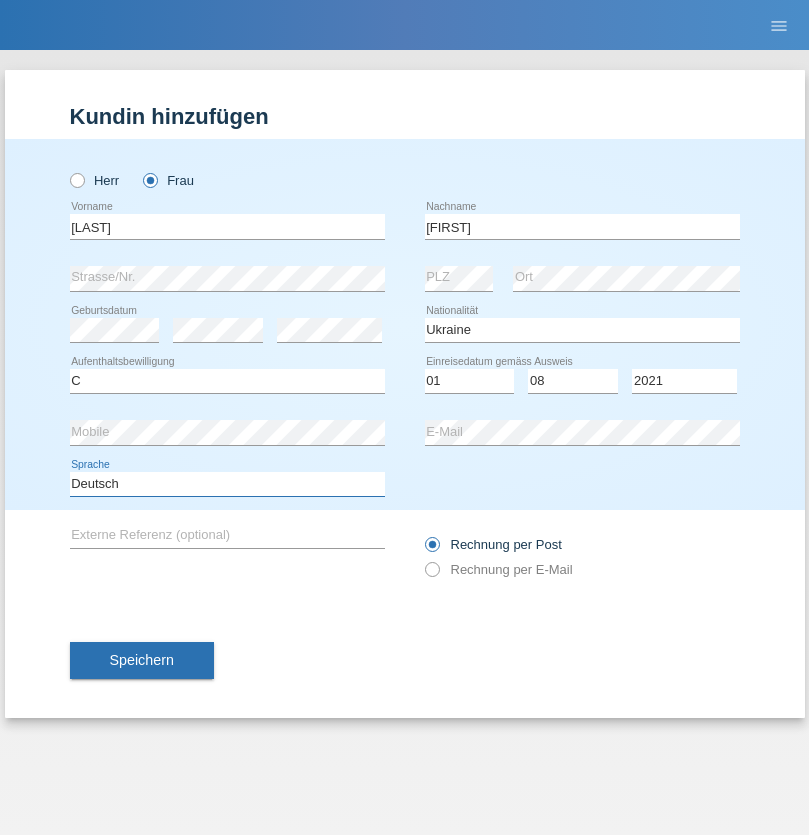 select on "en" 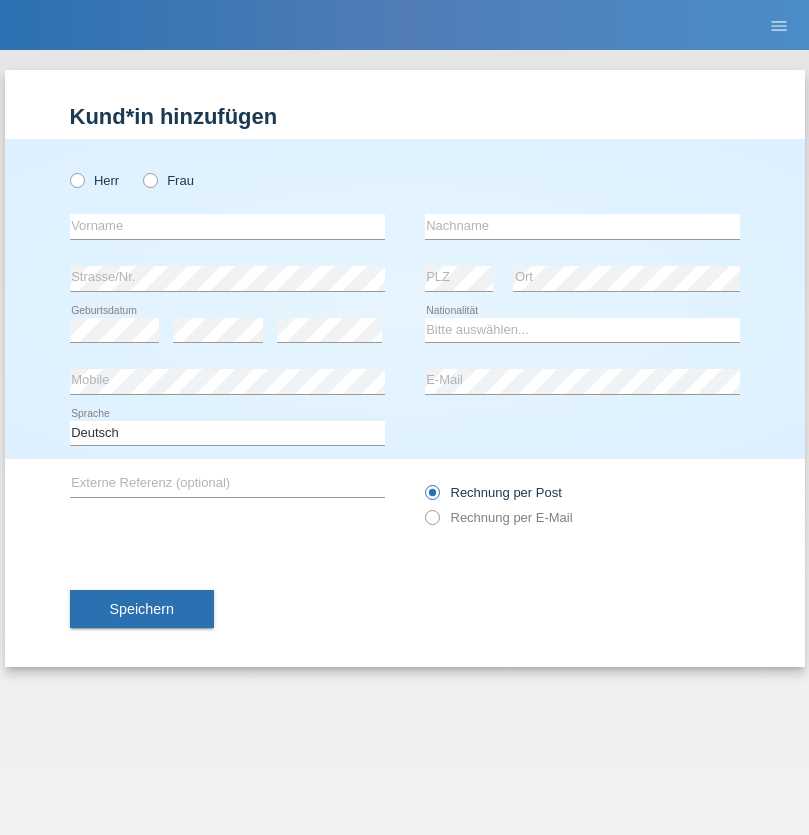 scroll, scrollTop: 0, scrollLeft: 0, axis: both 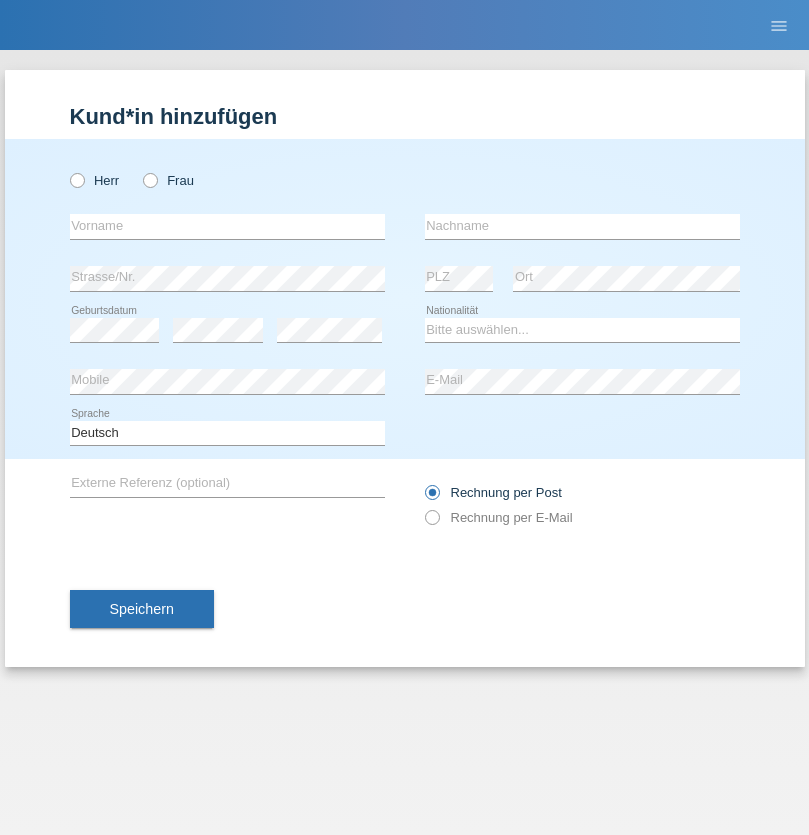 radio on "true" 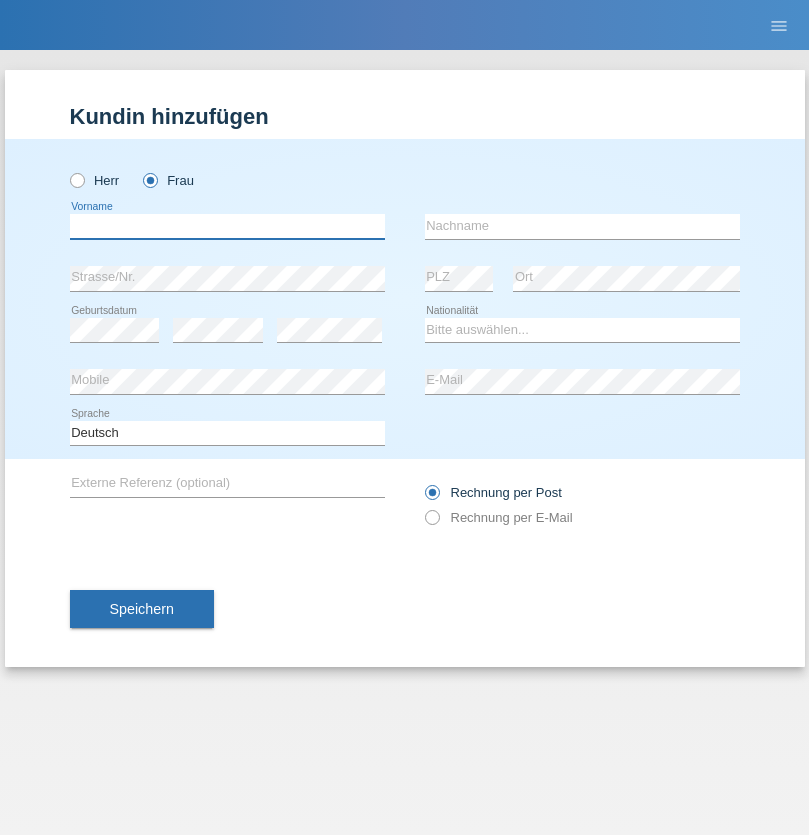 click at bounding box center [227, 226] 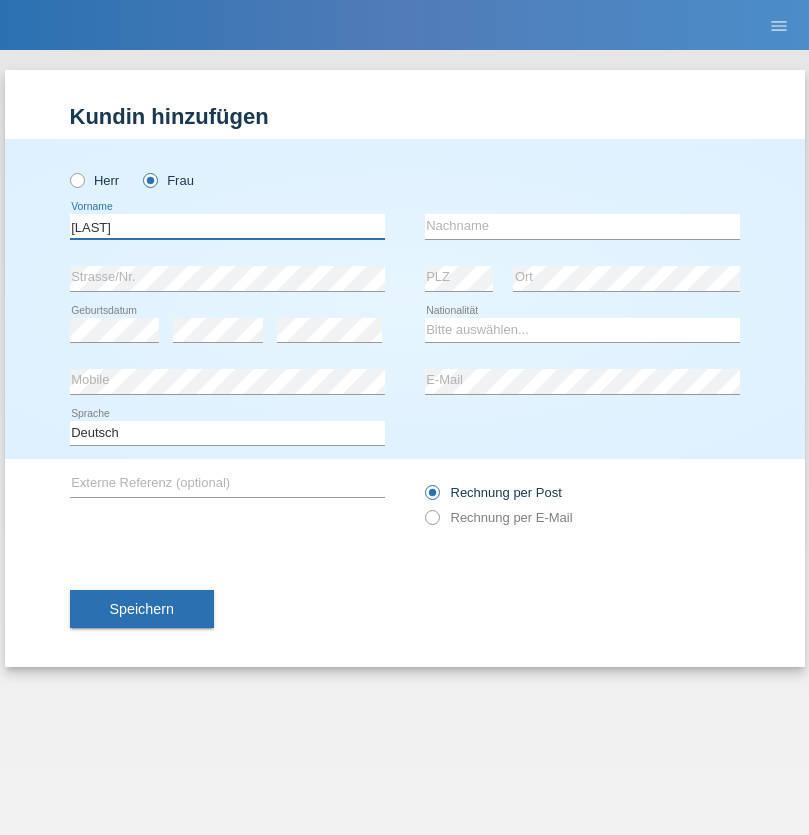 type on "[LAST]" 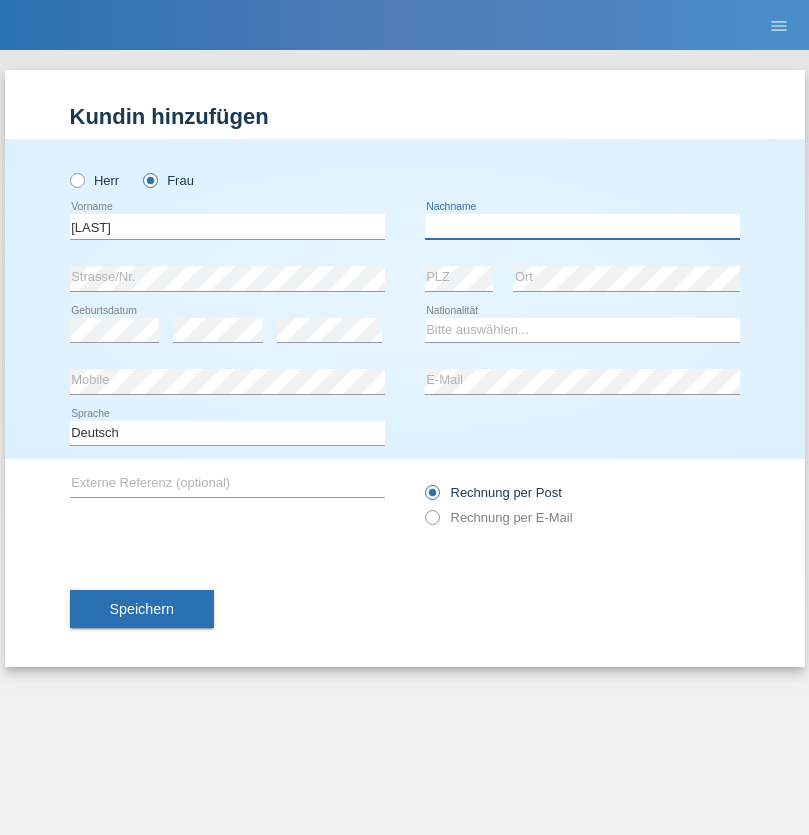 click at bounding box center (582, 226) 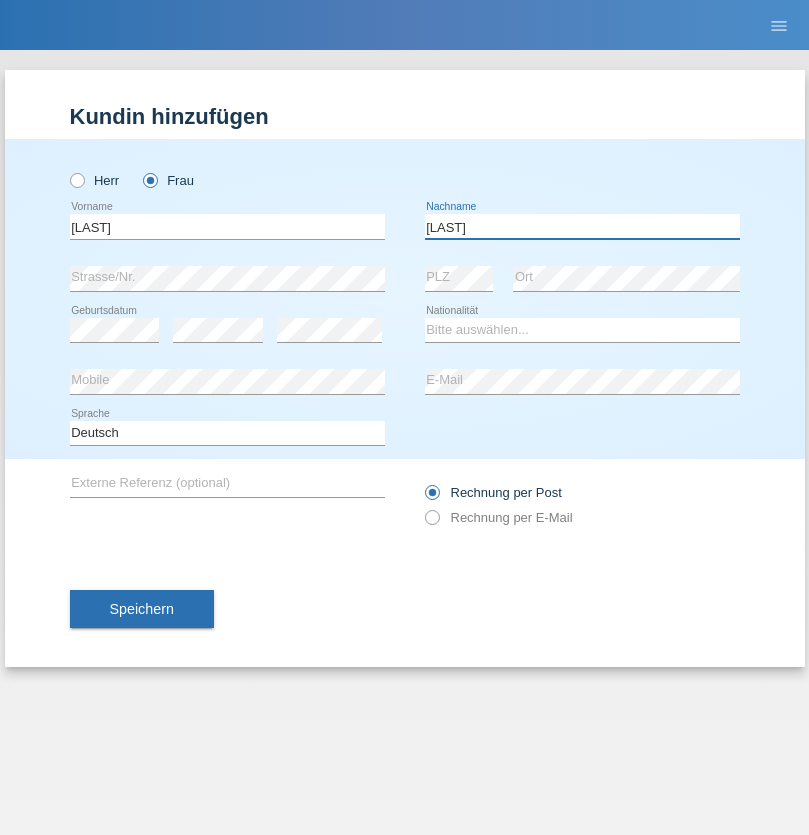type on "[LAST]" 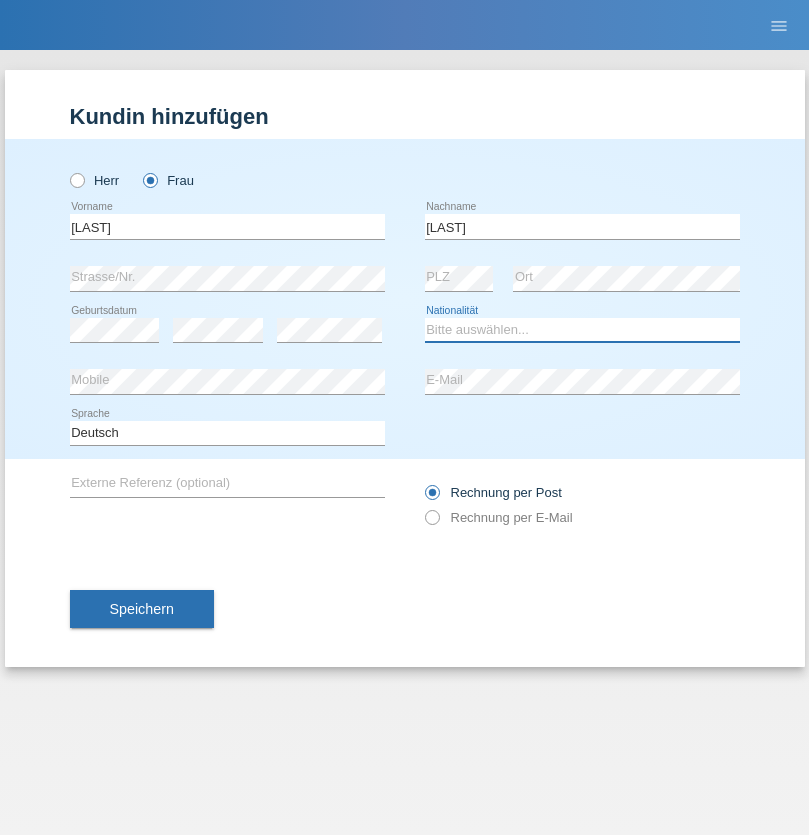 select on "DE" 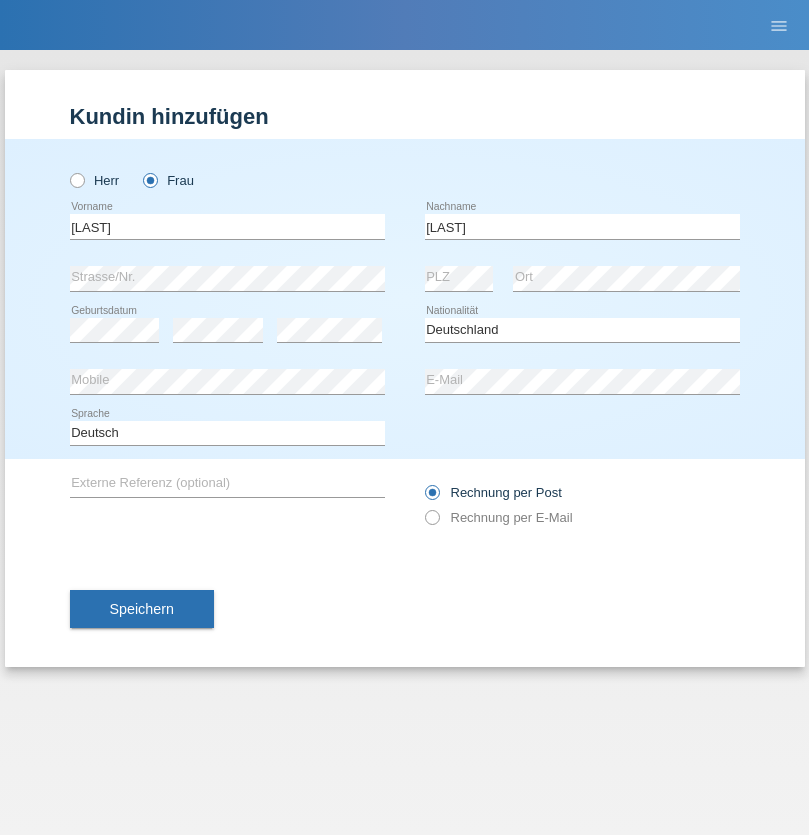 select on "C" 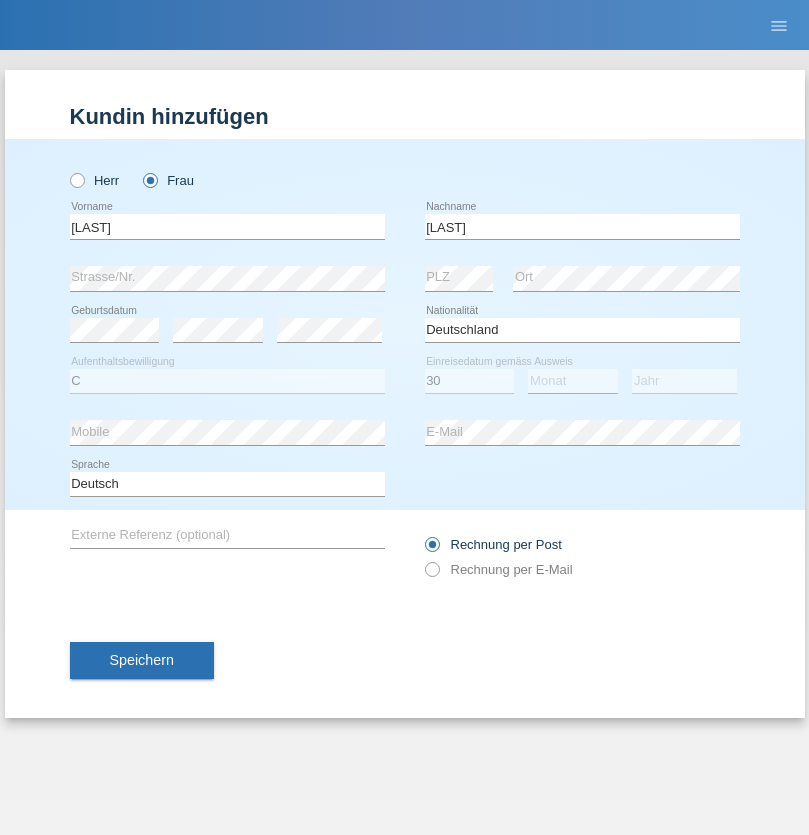 select on "09" 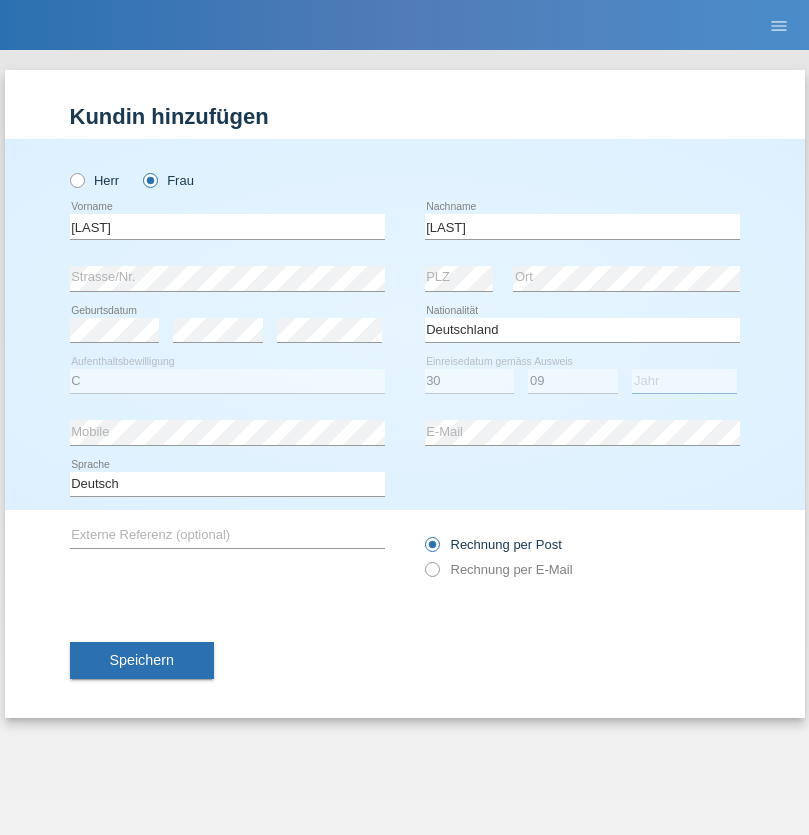 select on "2021" 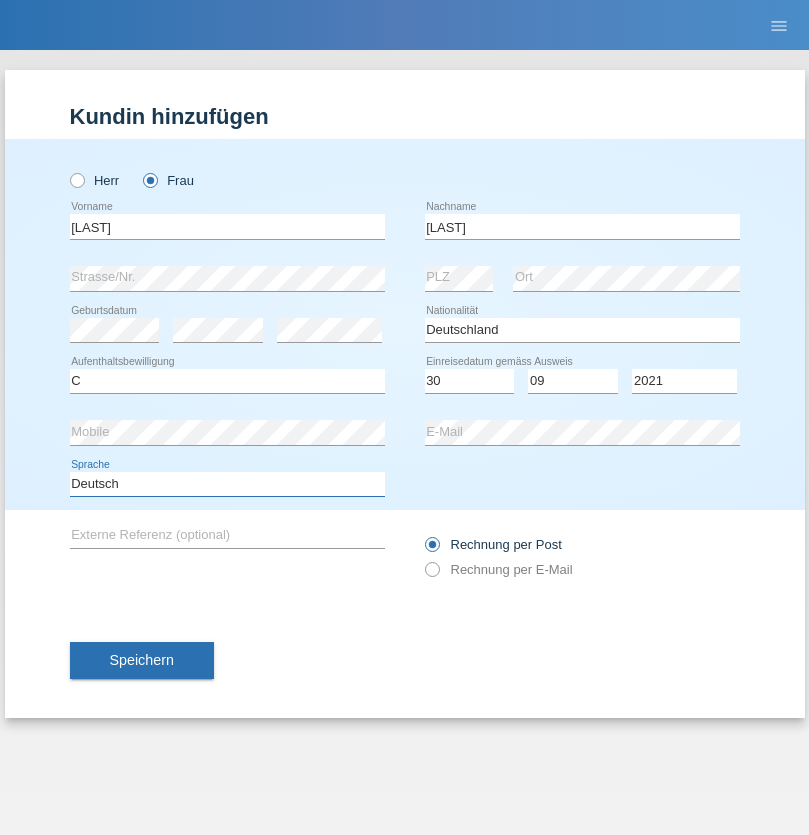select on "en" 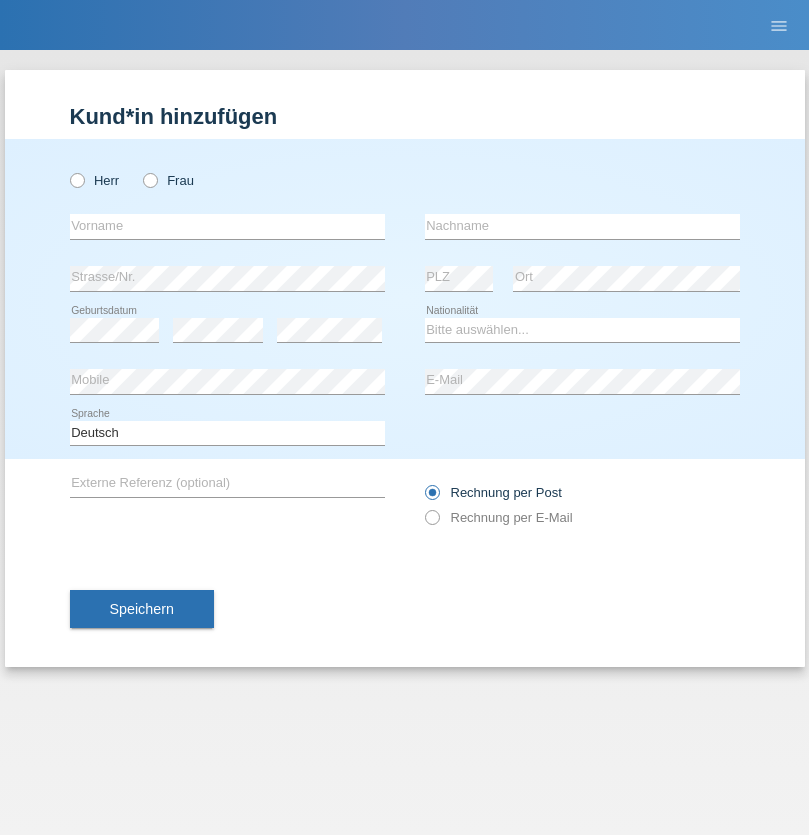 scroll, scrollTop: 0, scrollLeft: 0, axis: both 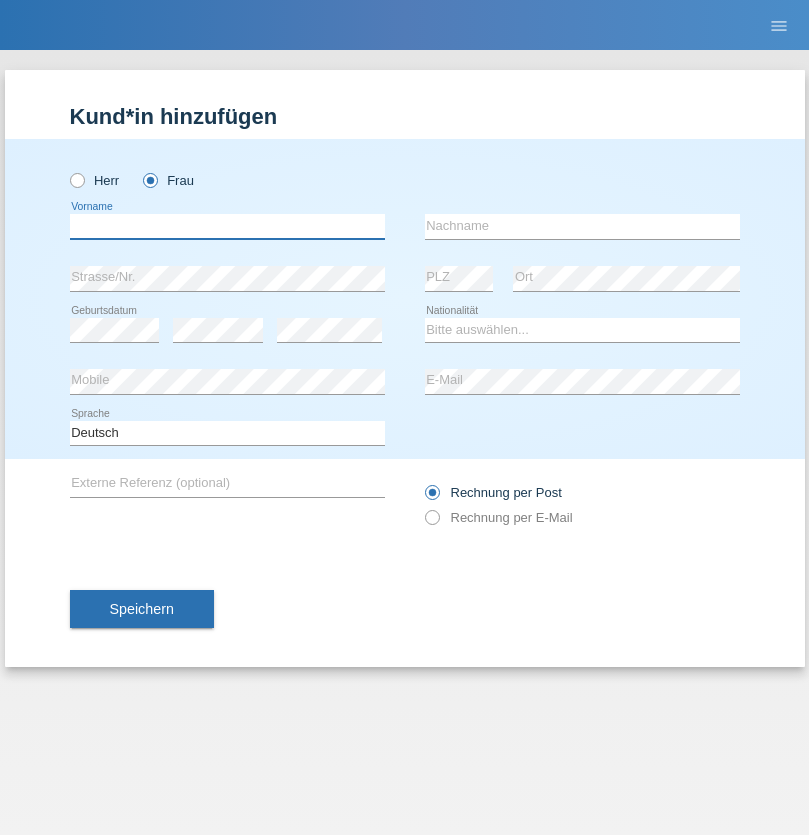 click at bounding box center [227, 226] 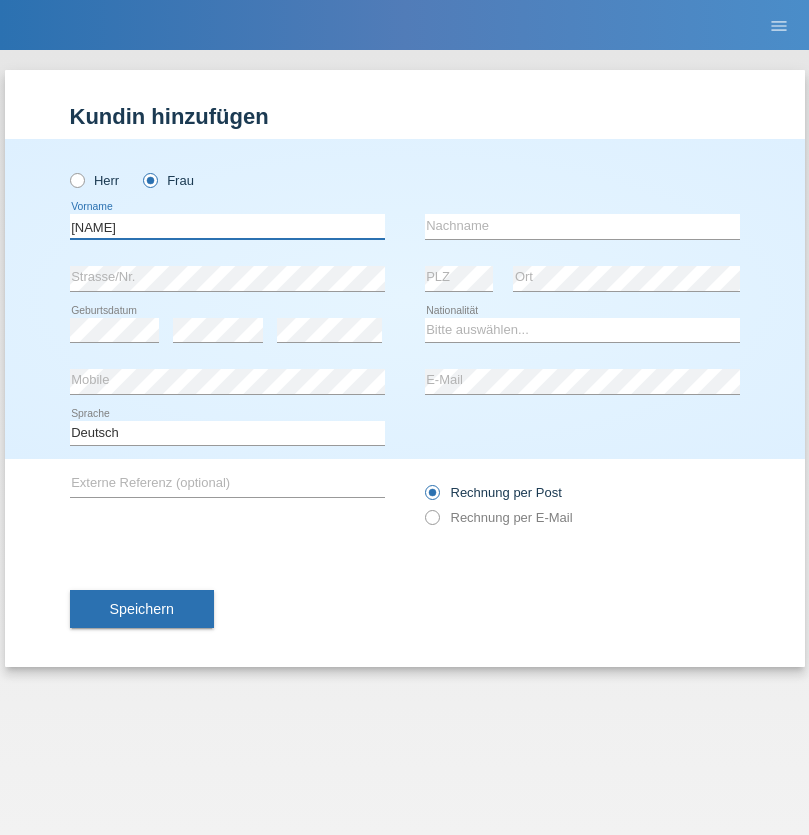 type on "[NAME]" 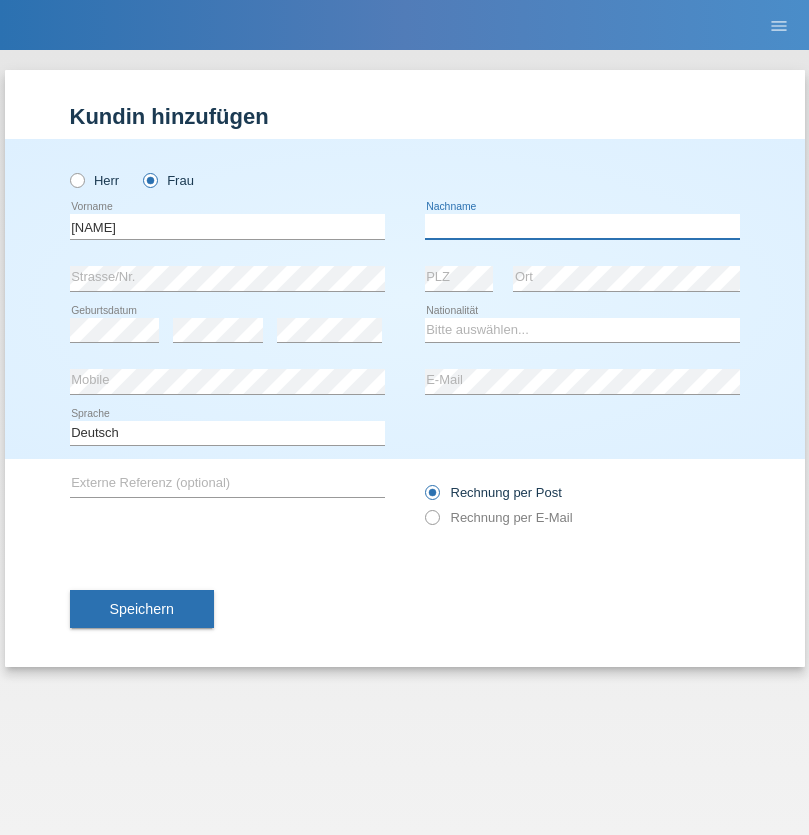 click at bounding box center [582, 226] 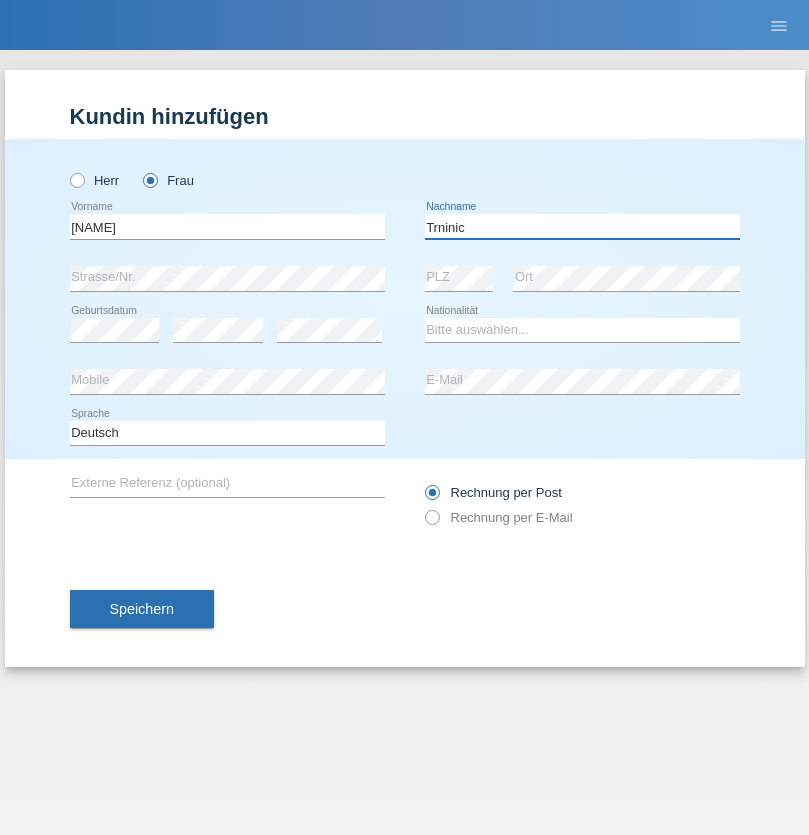 type on "Trninic" 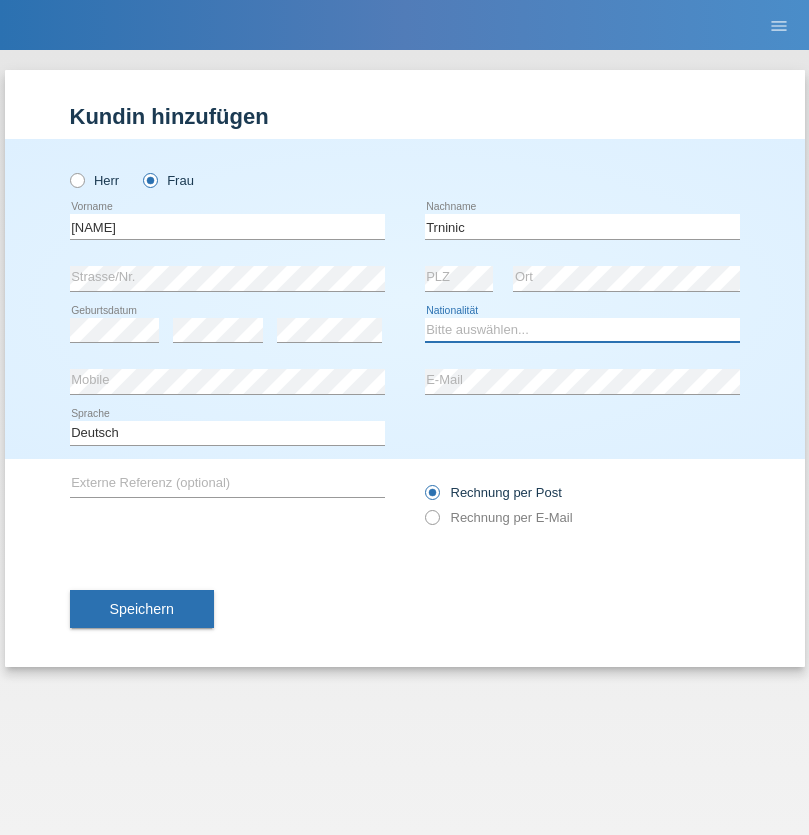 select on "HR" 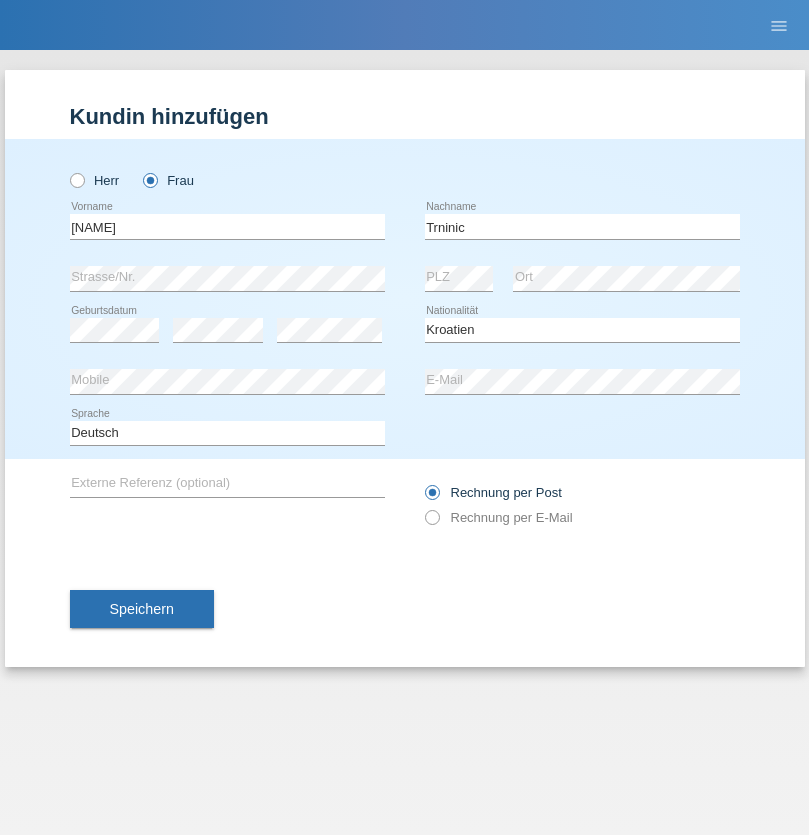 select on "C" 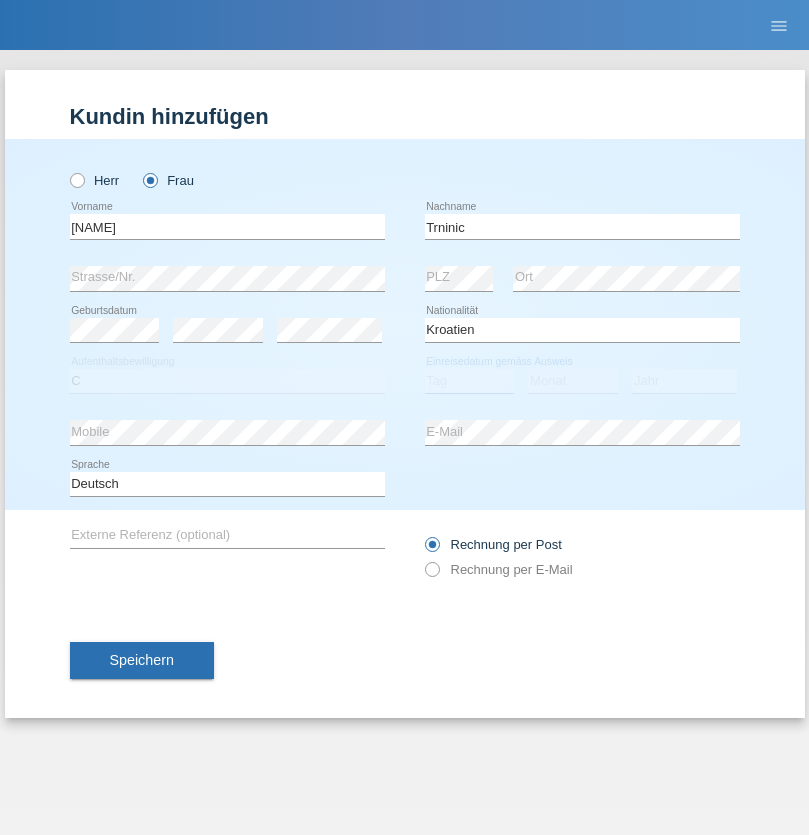 select on "01" 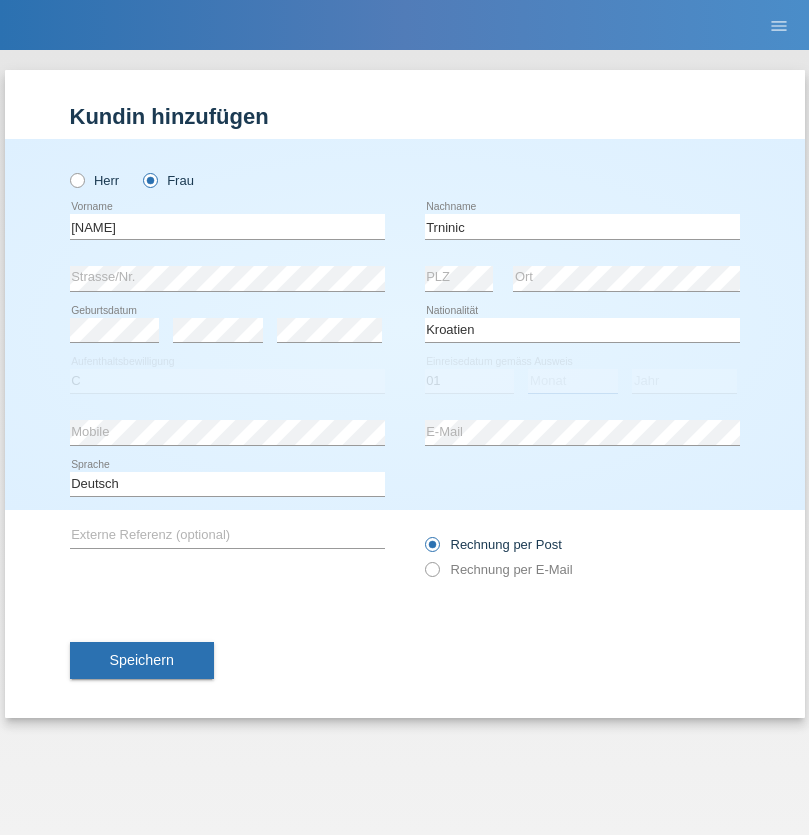 select on "08" 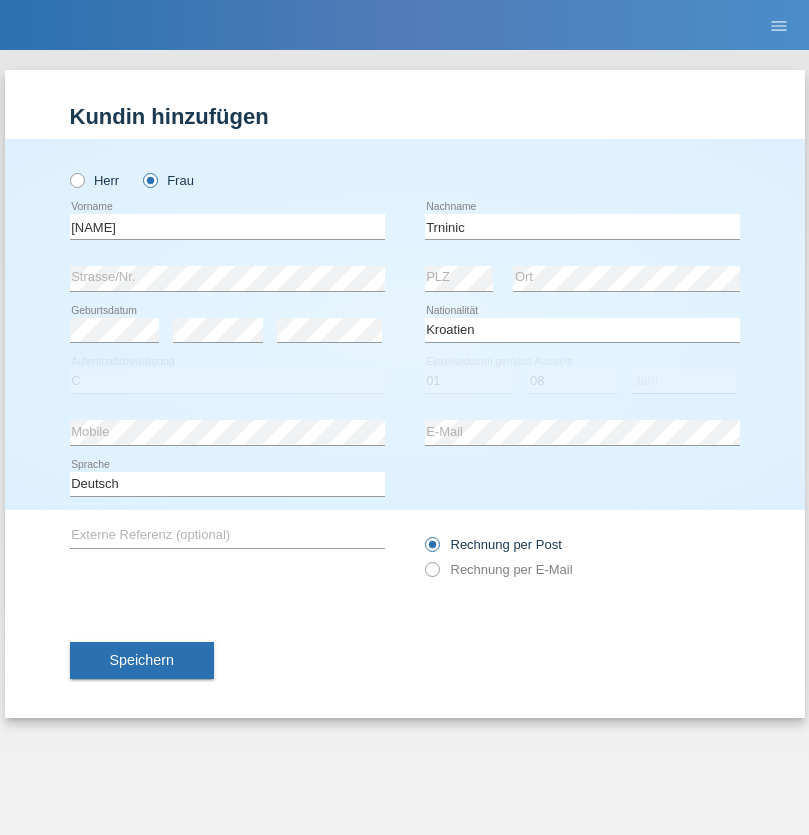 select on "2021" 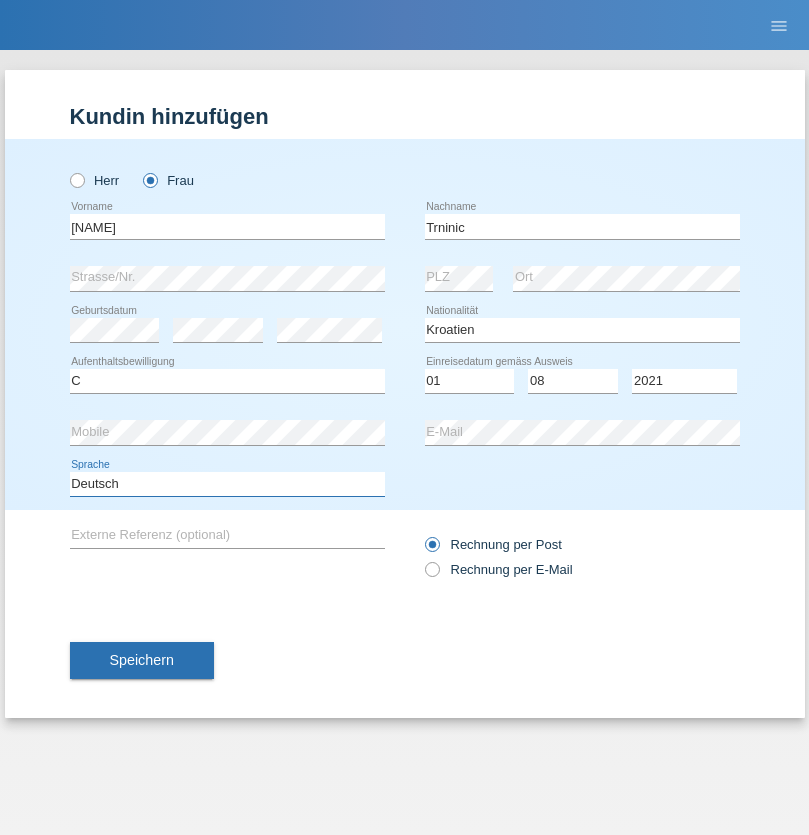 select on "en" 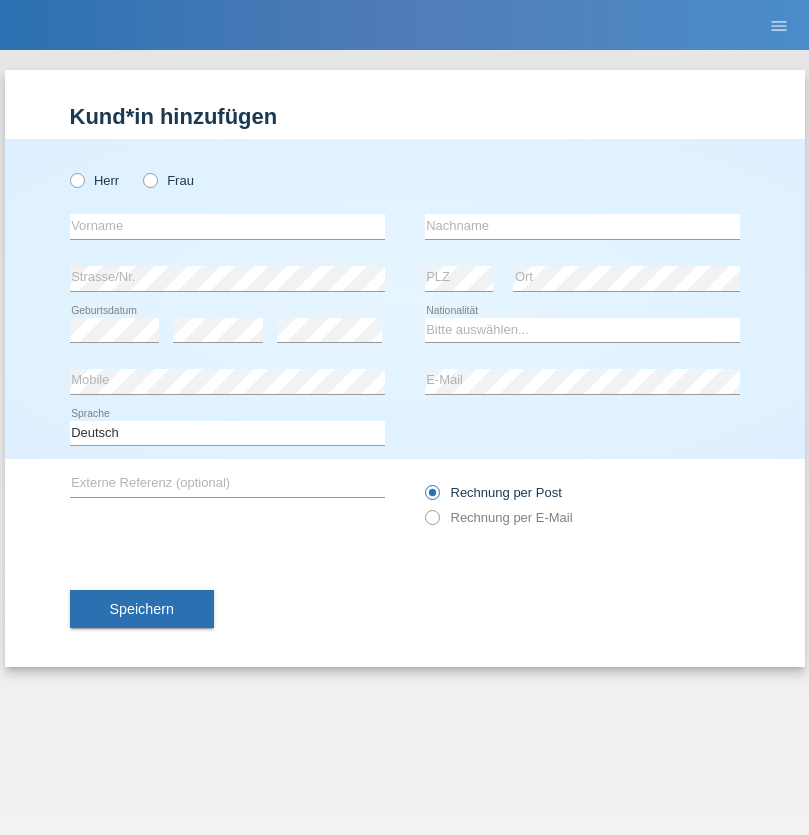 scroll, scrollTop: 0, scrollLeft: 0, axis: both 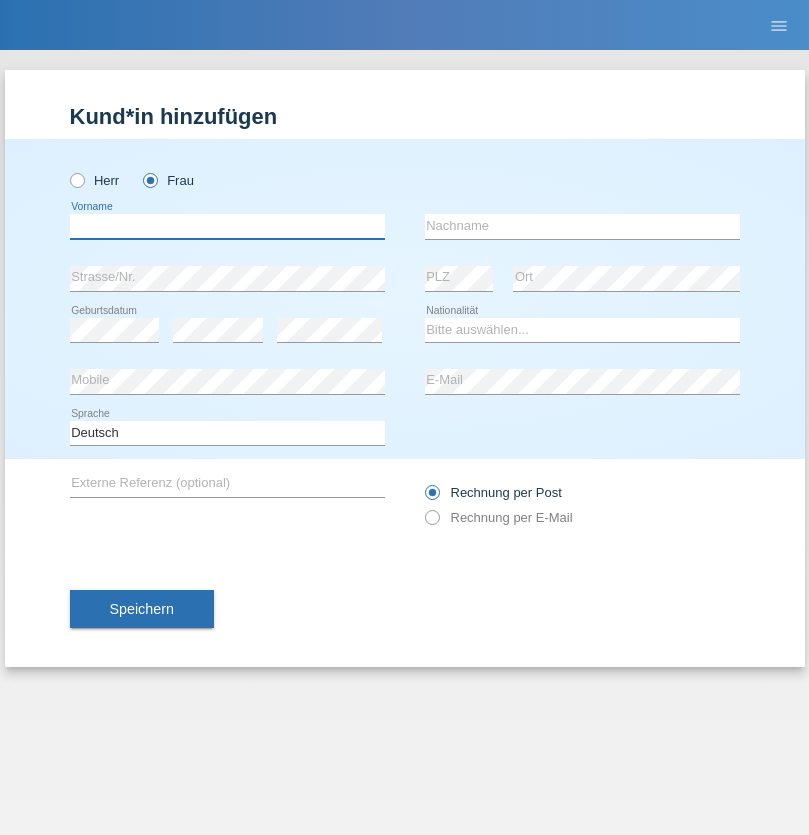 click at bounding box center (227, 226) 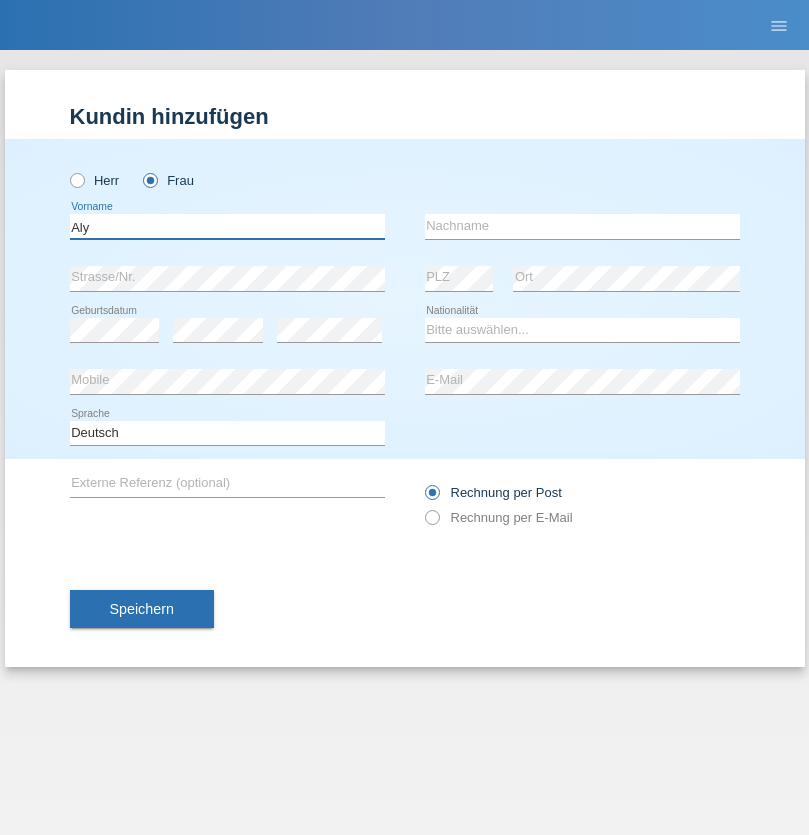 type on "Aly" 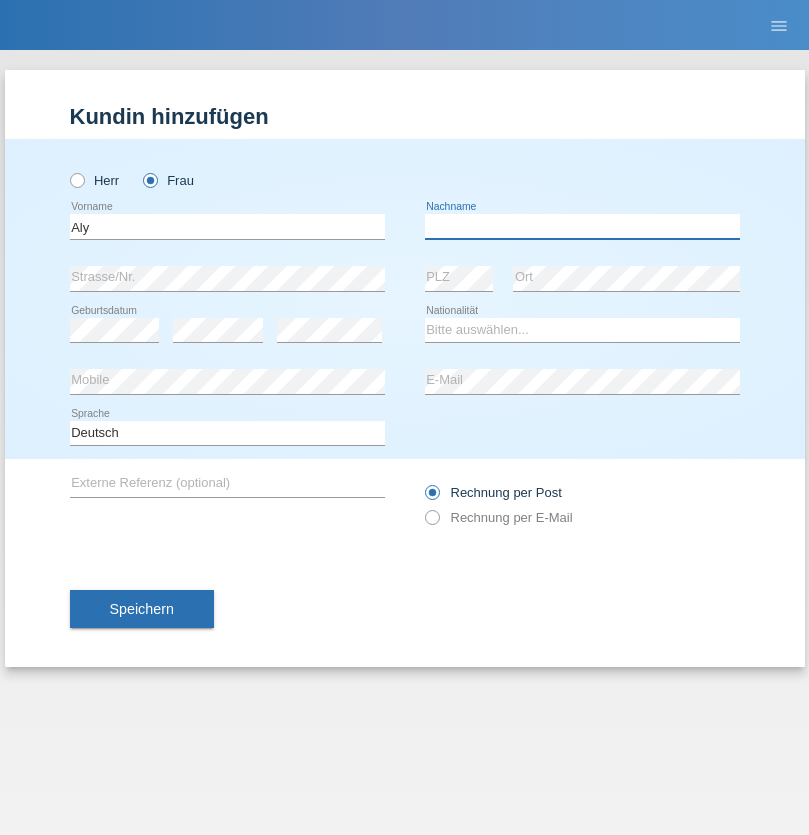 click at bounding box center [582, 226] 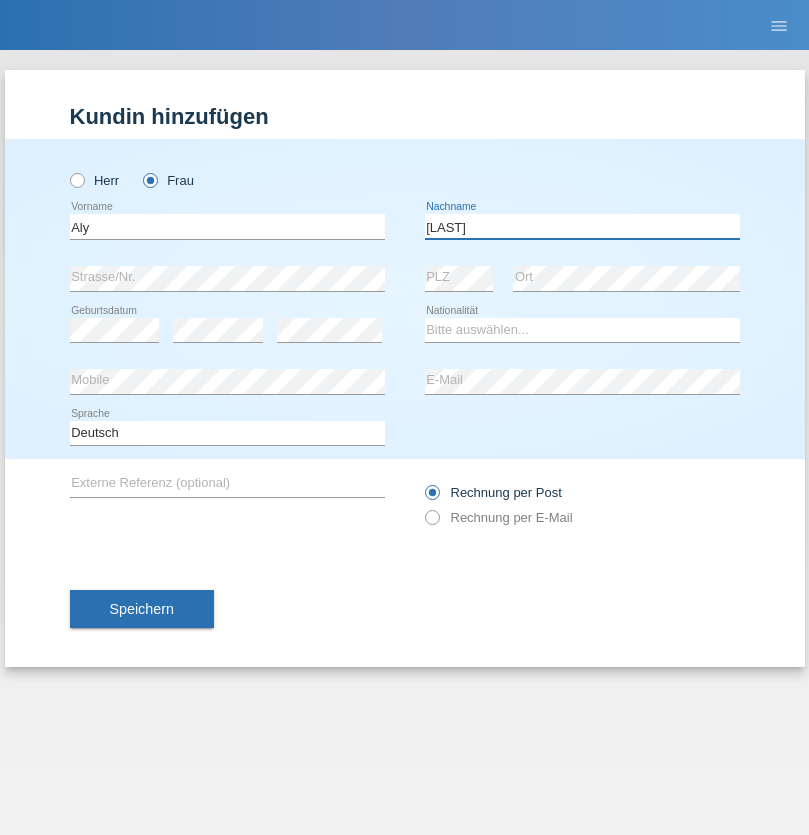 type on "Perez" 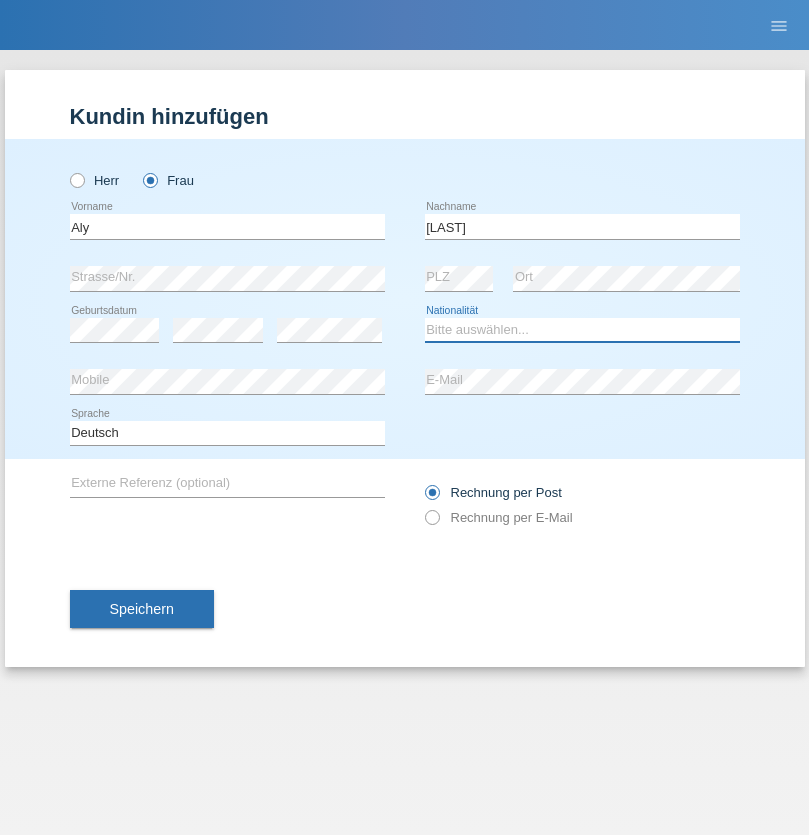 select on "DM" 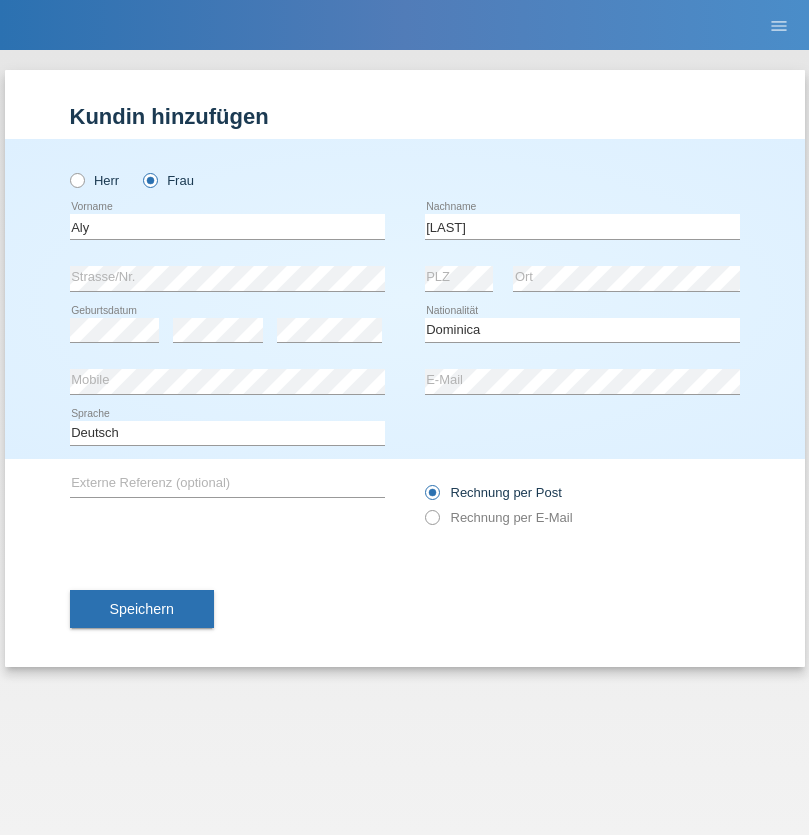 select on "C" 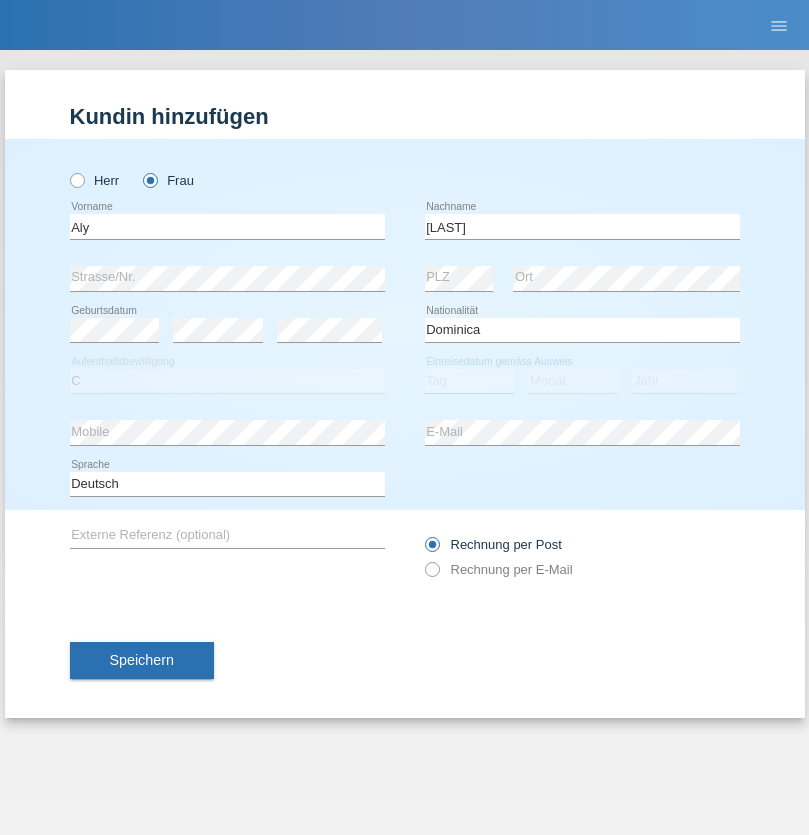 select on "01" 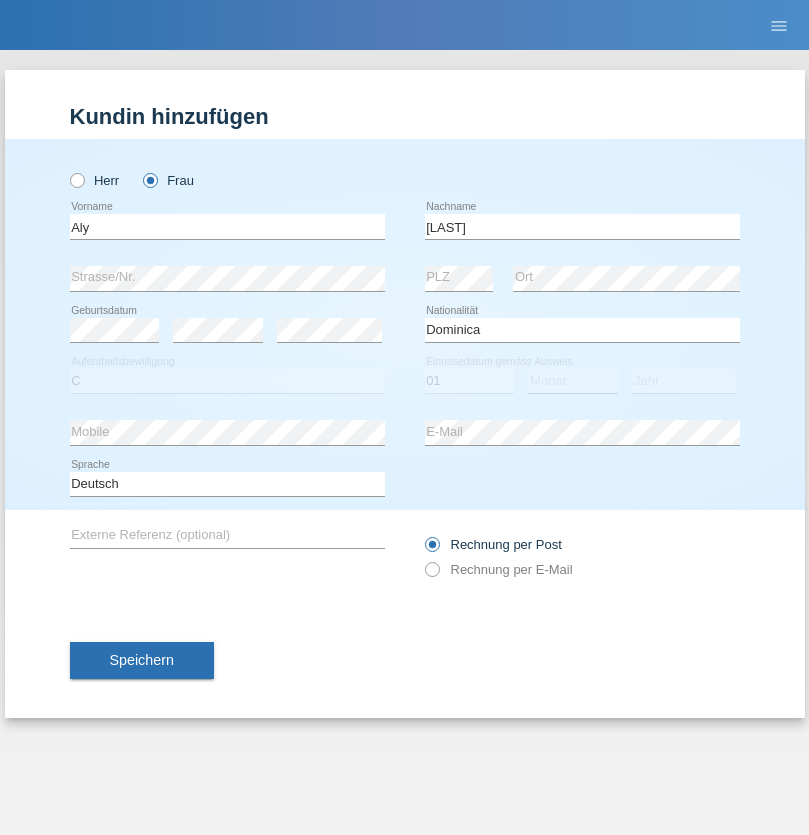 select on "08" 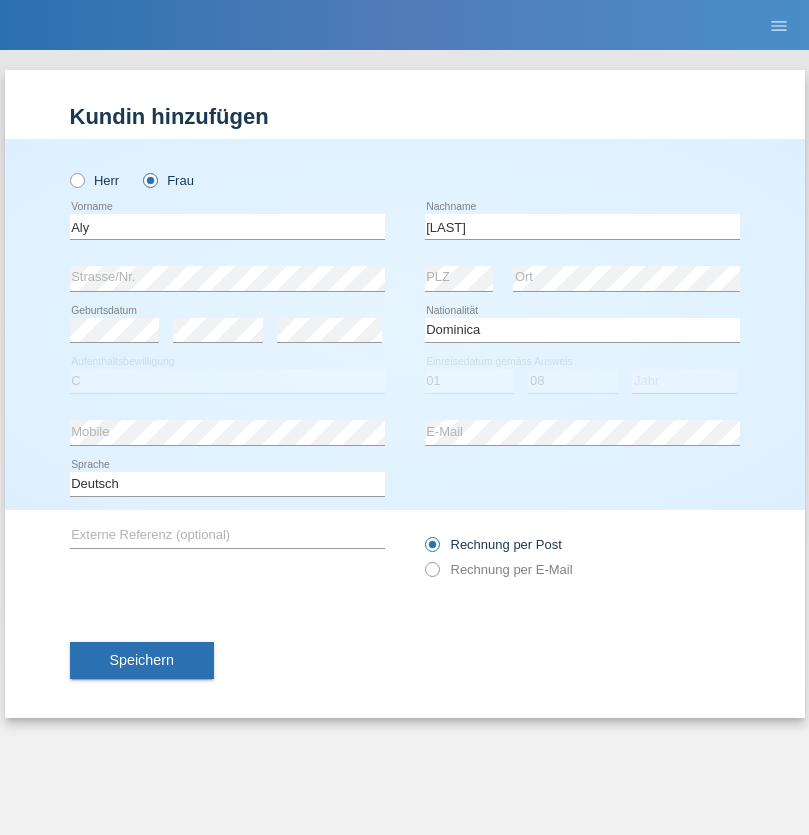 select on "2021" 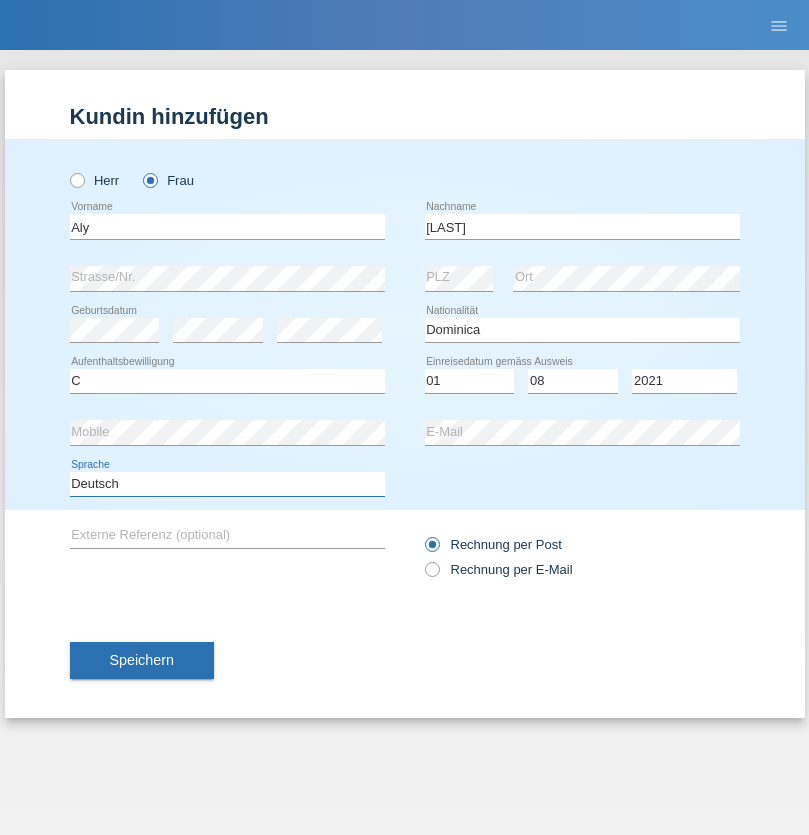 select on "en" 